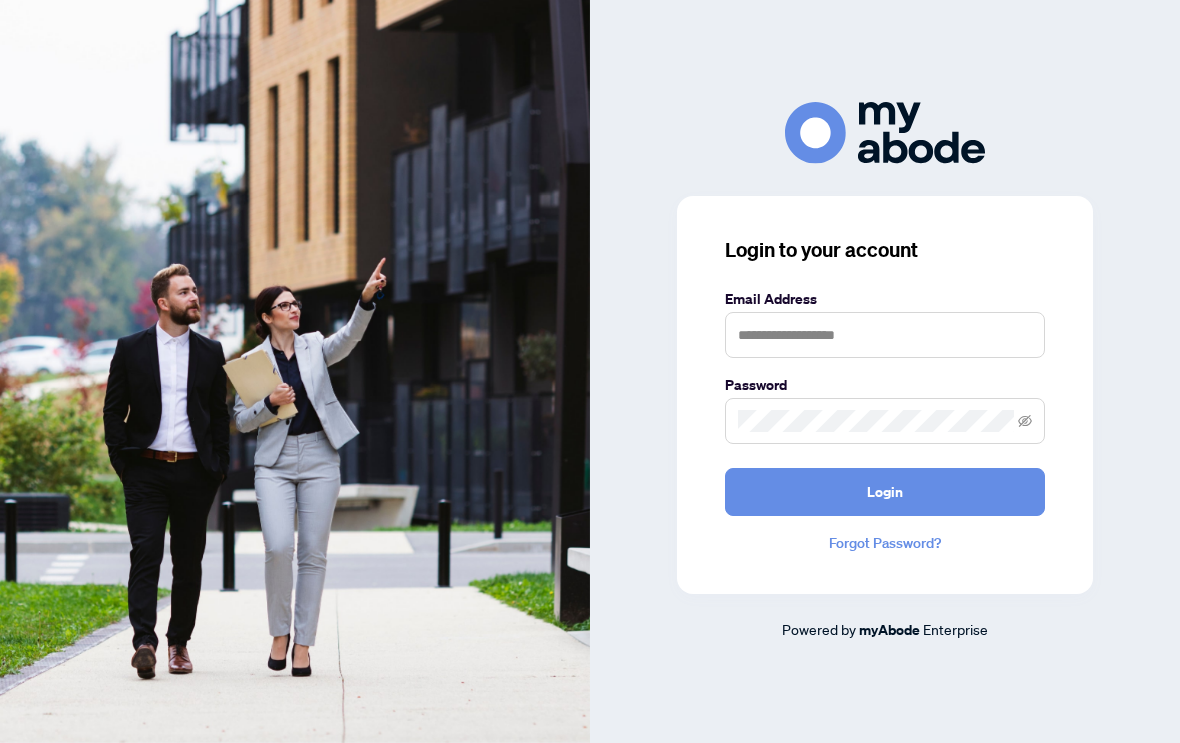 scroll, scrollTop: 0, scrollLeft: 0, axis: both 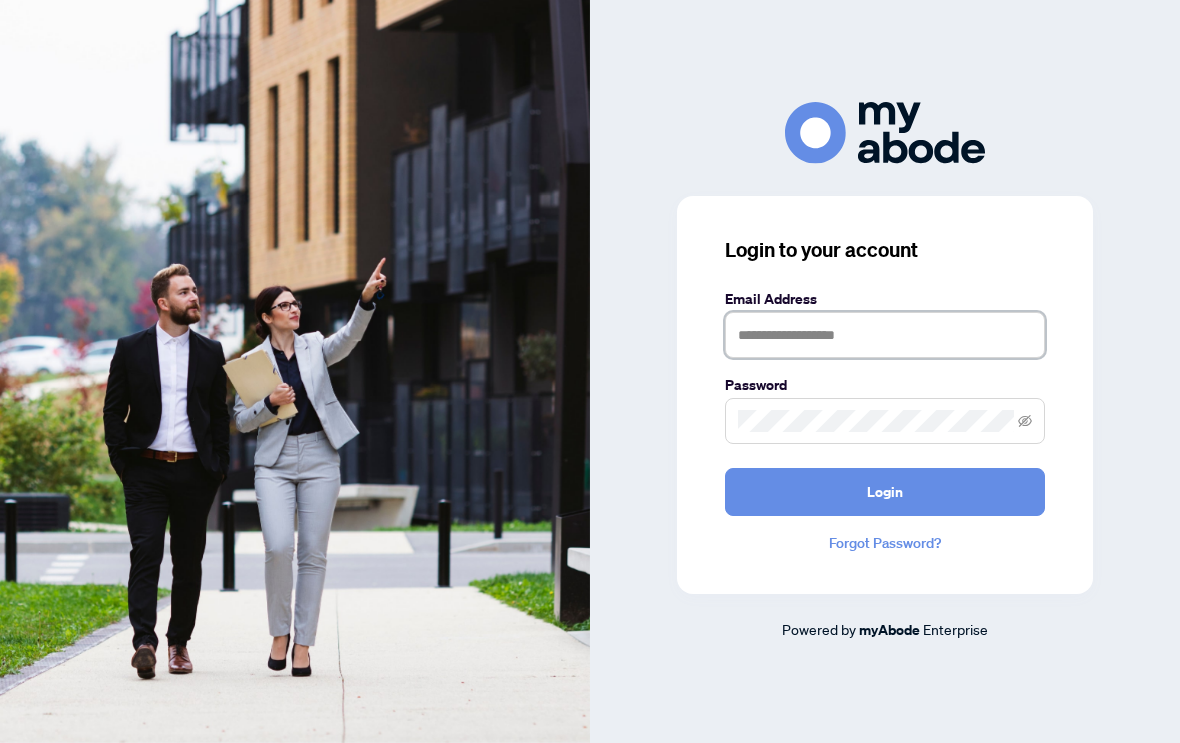 click at bounding box center (885, 335) 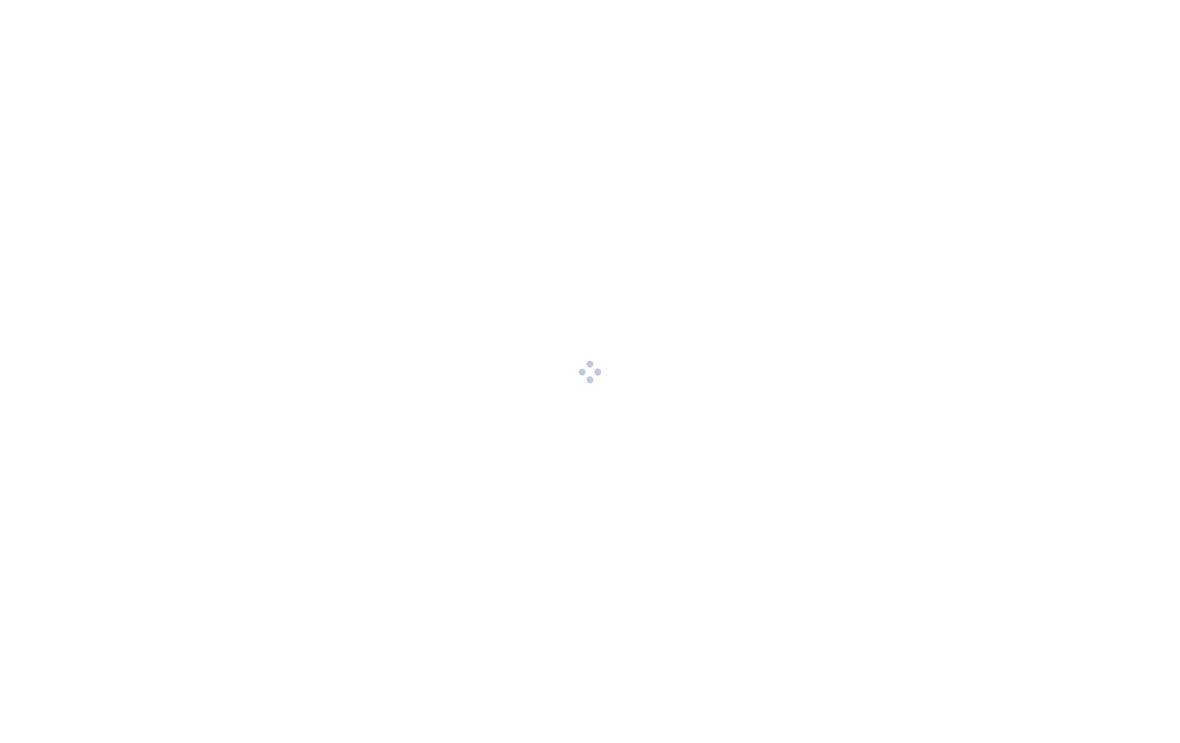 scroll, scrollTop: 0, scrollLeft: 0, axis: both 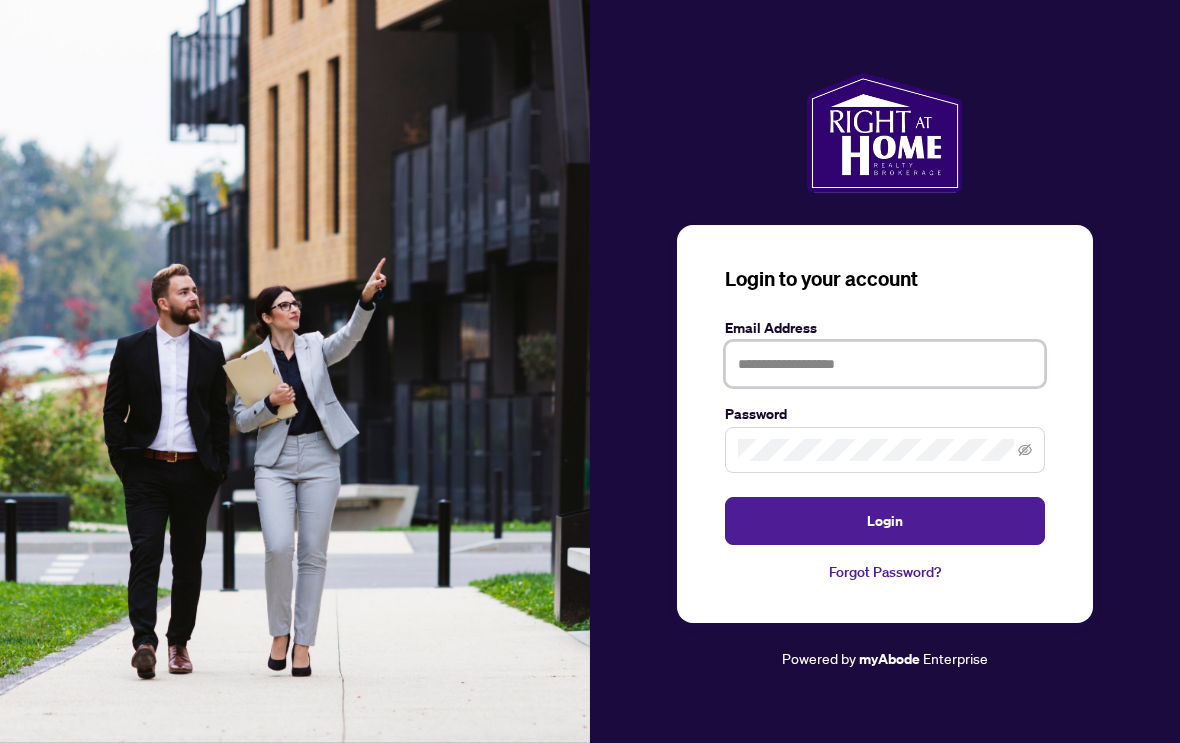 click at bounding box center [885, 364] 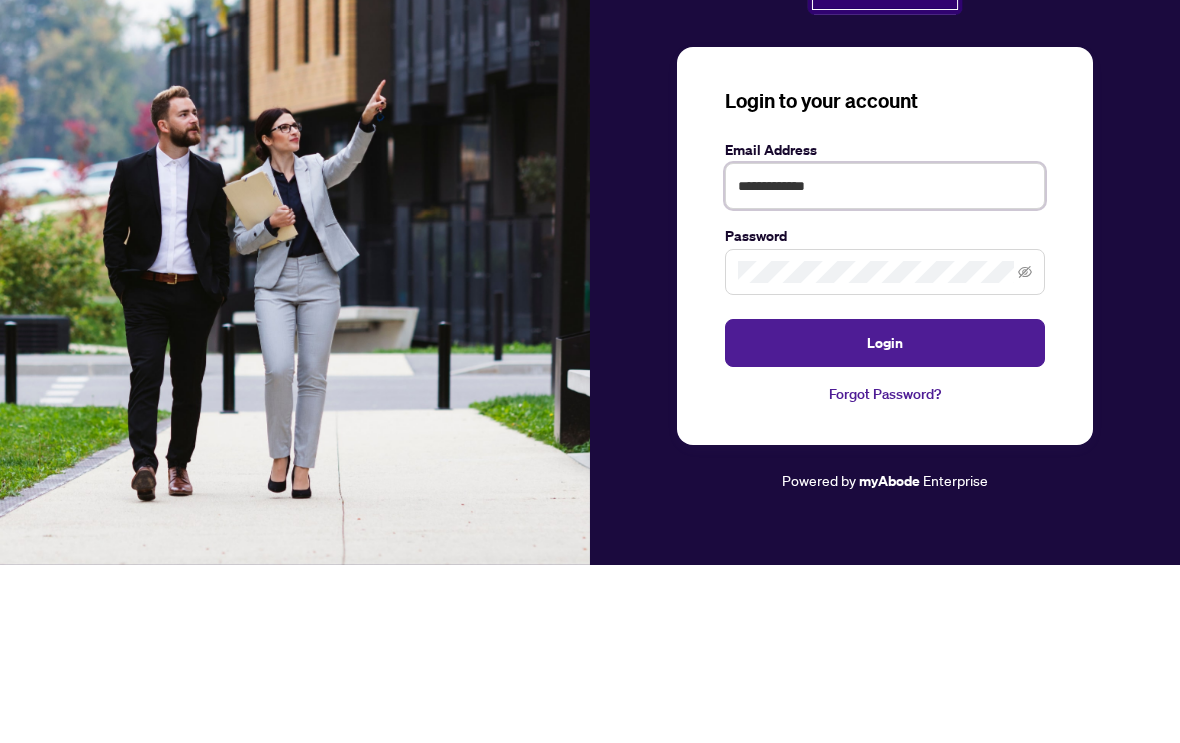 type on "**********" 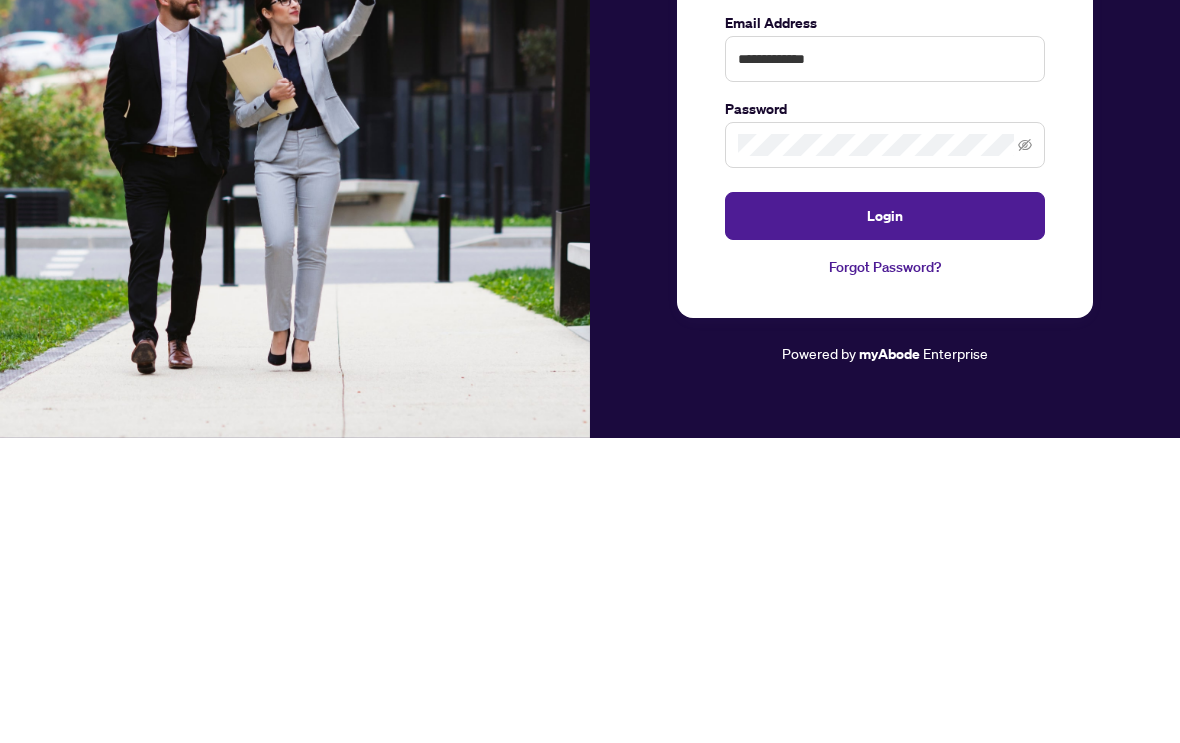 click on "Login" at bounding box center [885, 521] 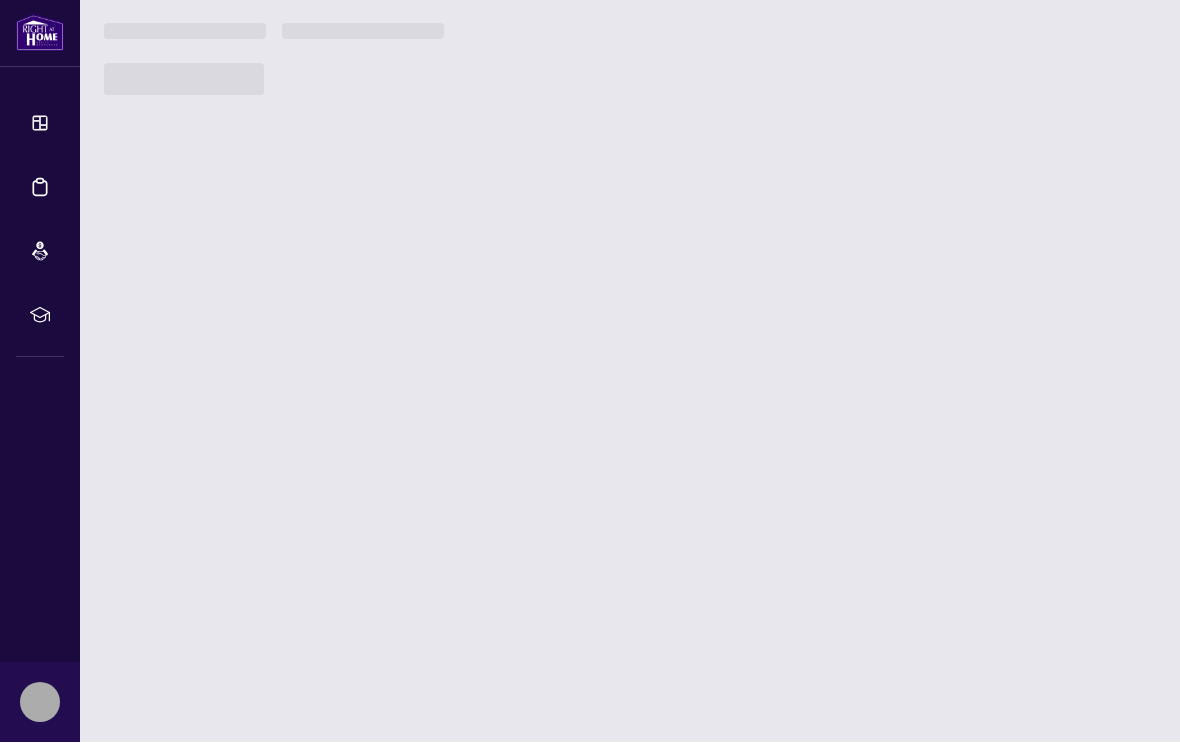 scroll, scrollTop: 1, scrollLeft: 0, axis: vertical 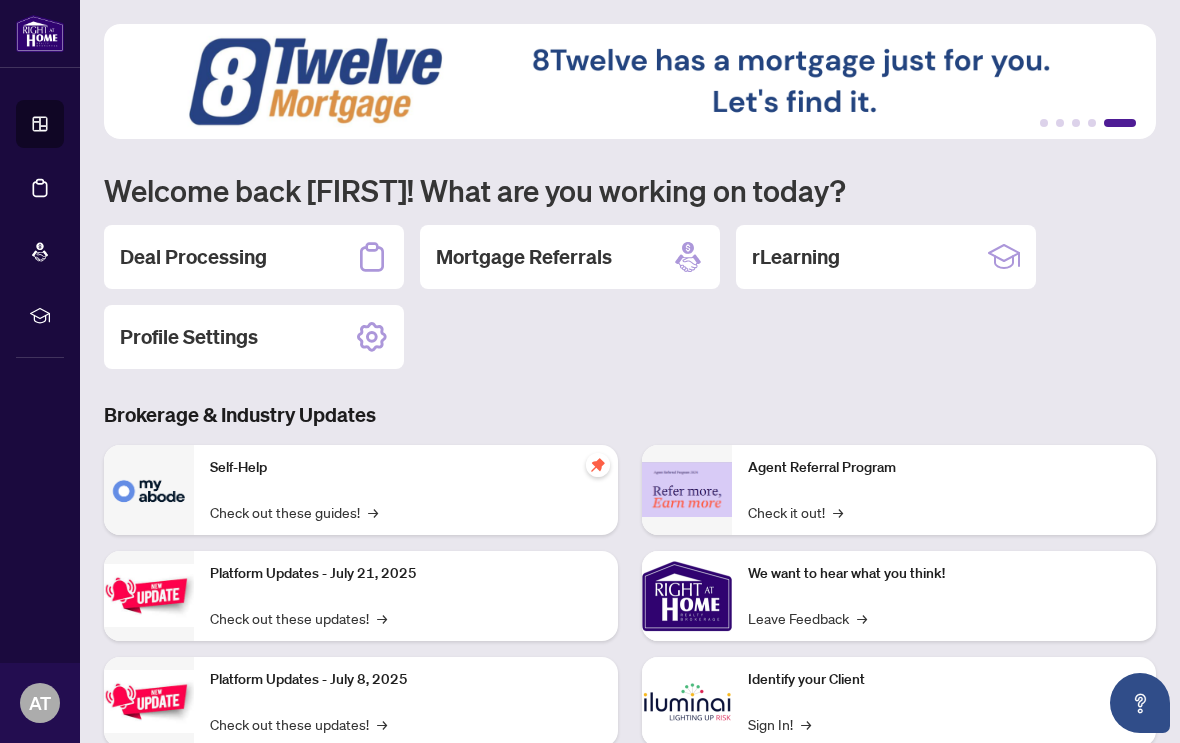 click on "Deal Processing" at bounding box center (254, 257) 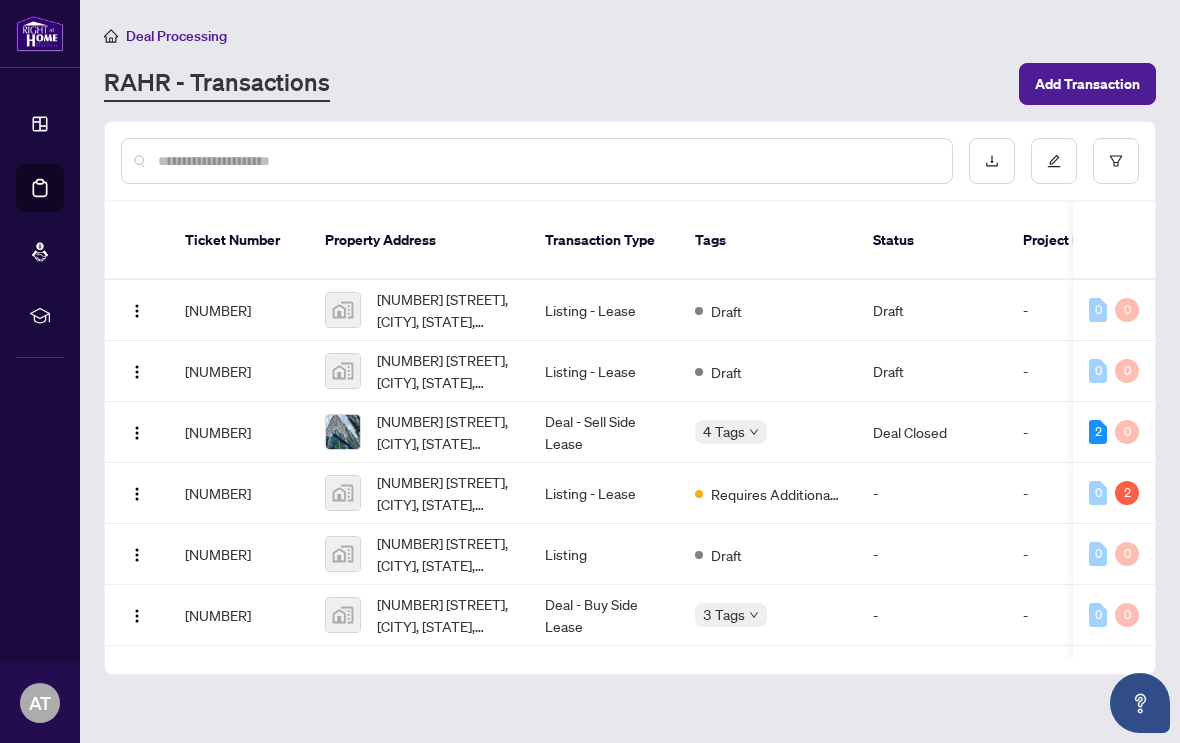 click on "Listing - Lease" at bounding box center (604, 371) 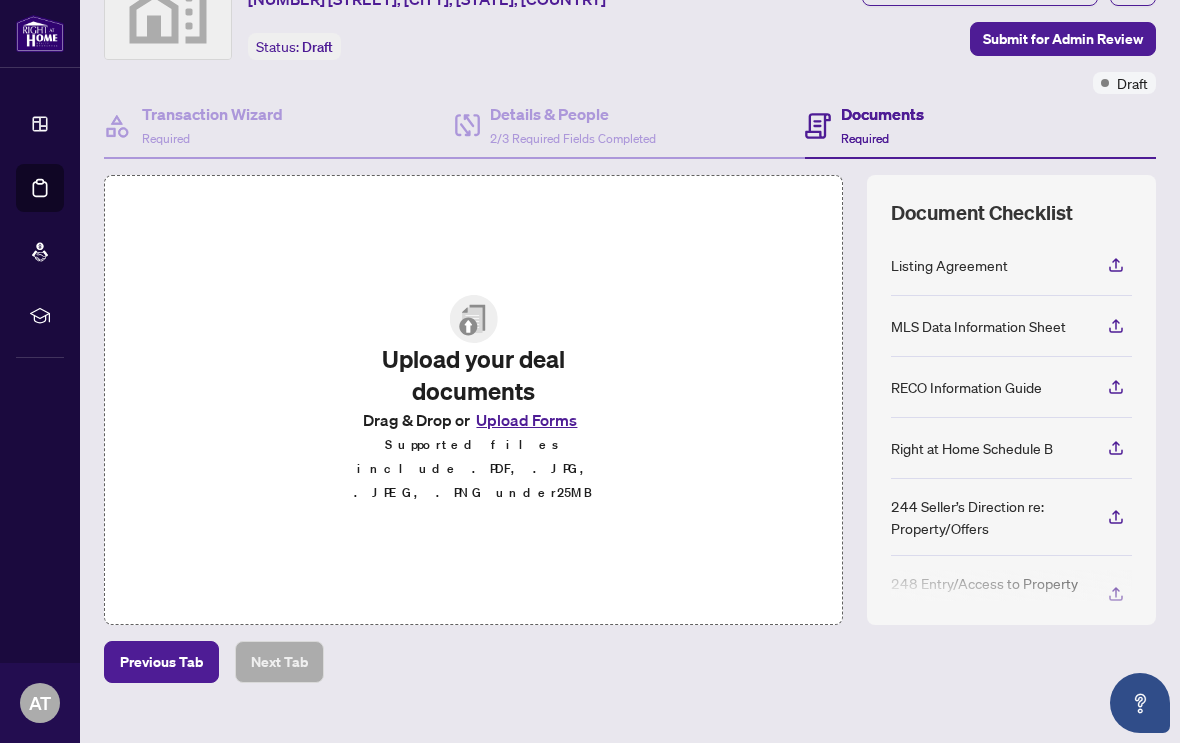 scroll, scrollTop: 98, scrollLeft: 0, axis: vertical 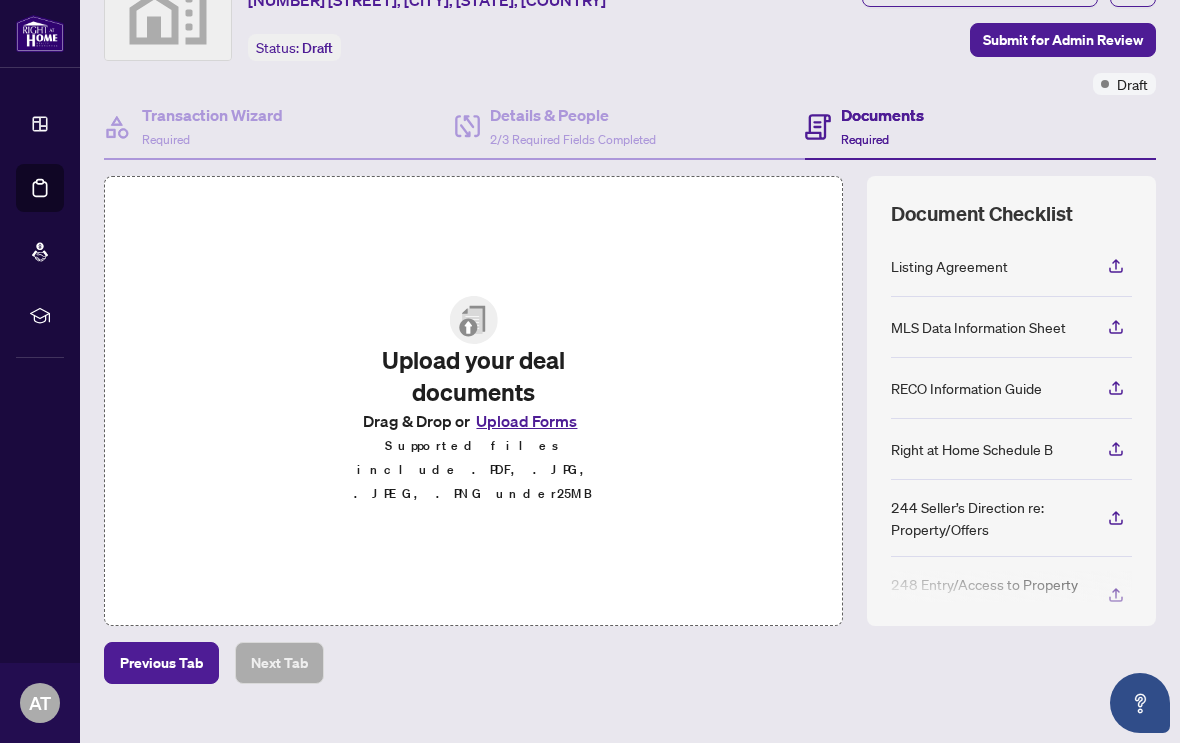 click at bounding box center [473, 320] 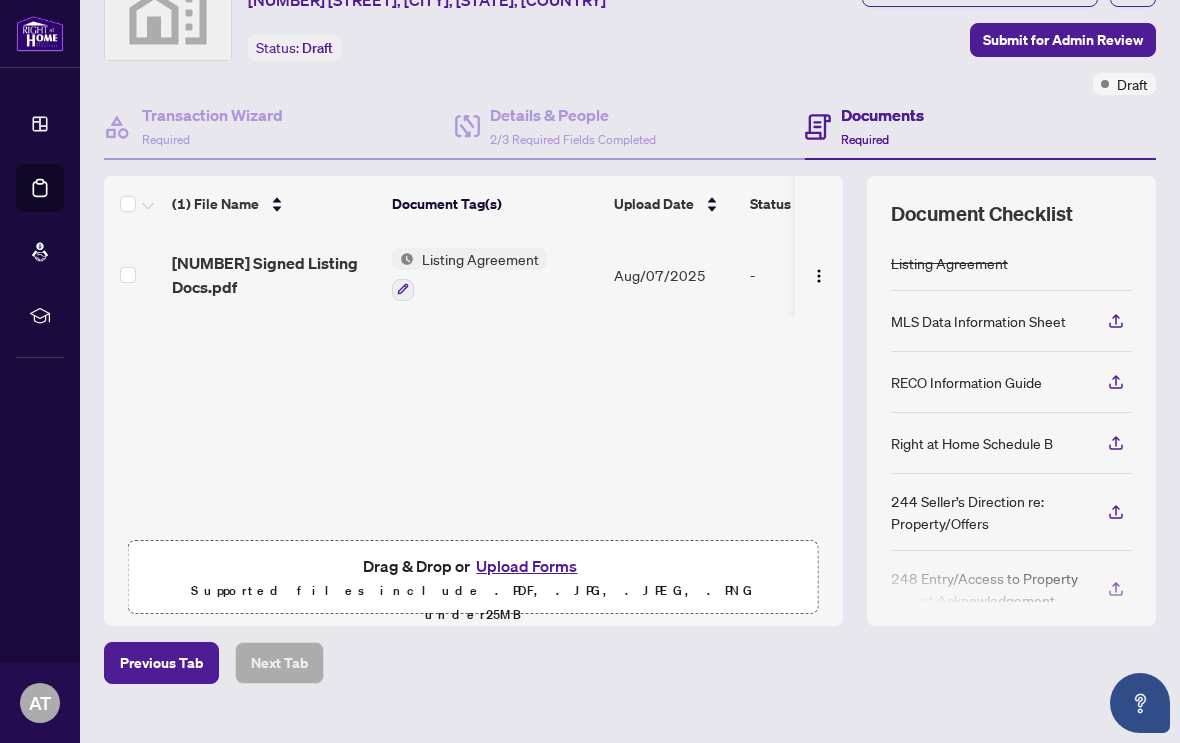 click 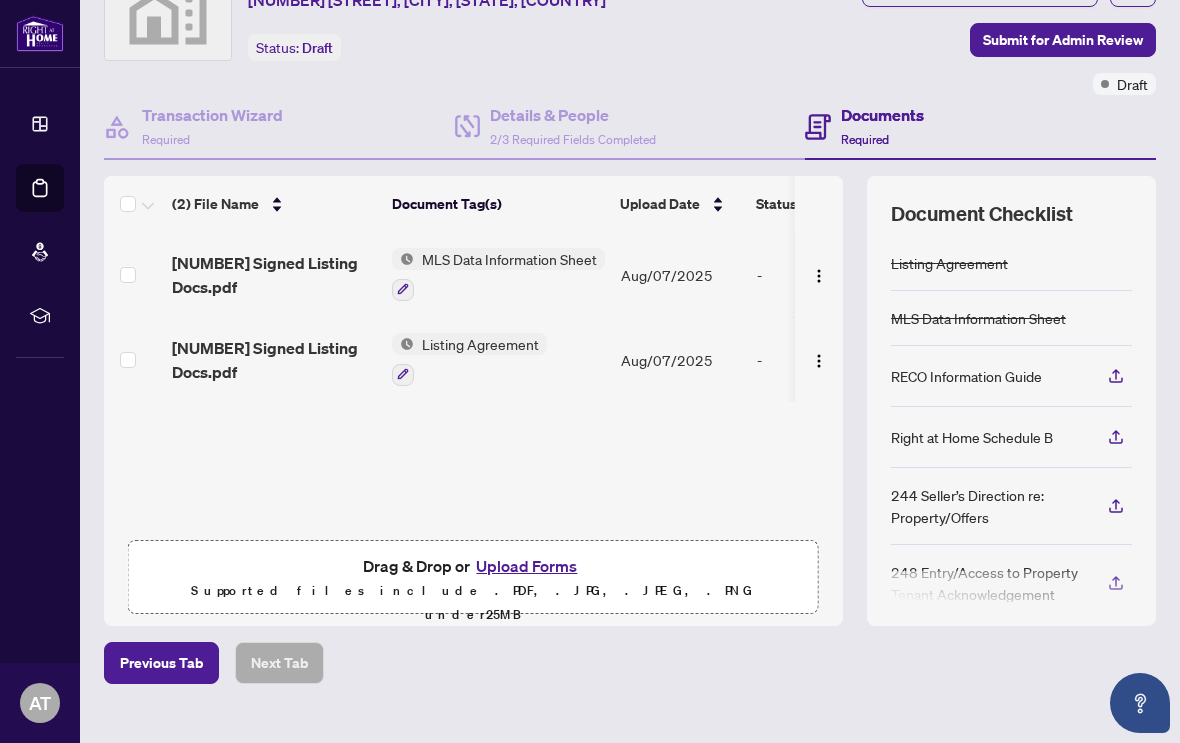 click 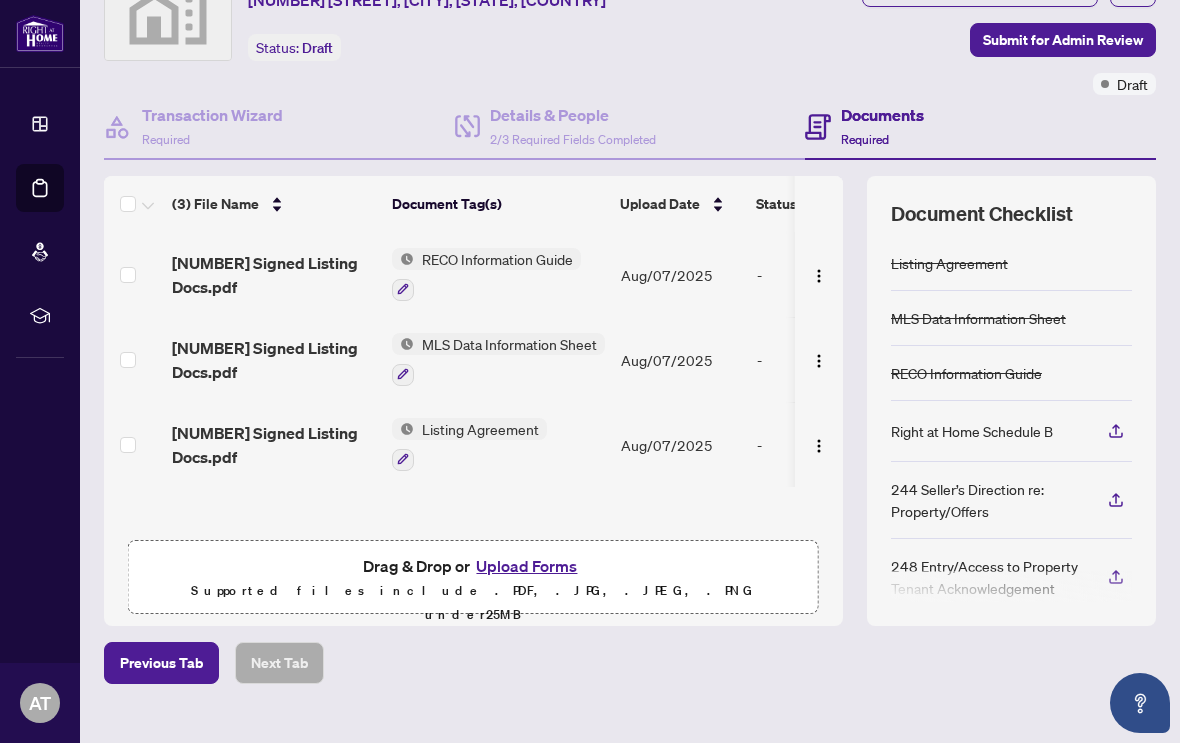 click 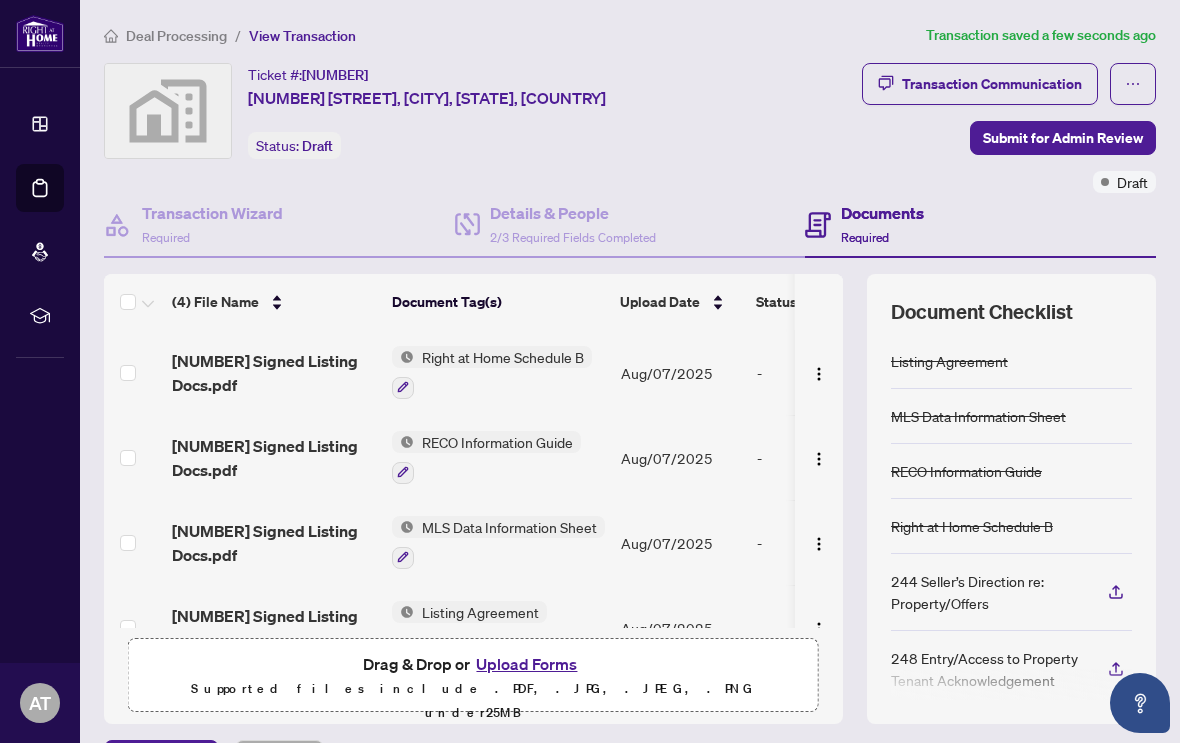 scroll, scrollTop: 0, scrollLeft: 0, axis: both 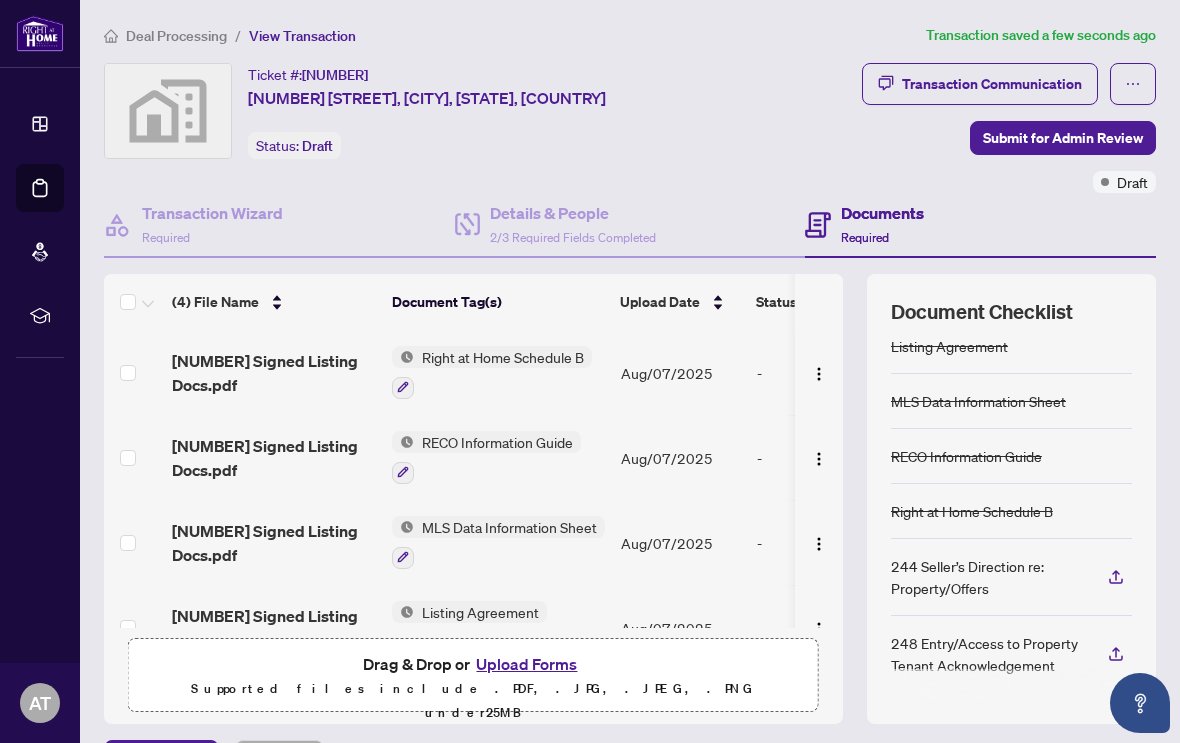 click on "Transaction Communication" at bounding box center (992, 84) 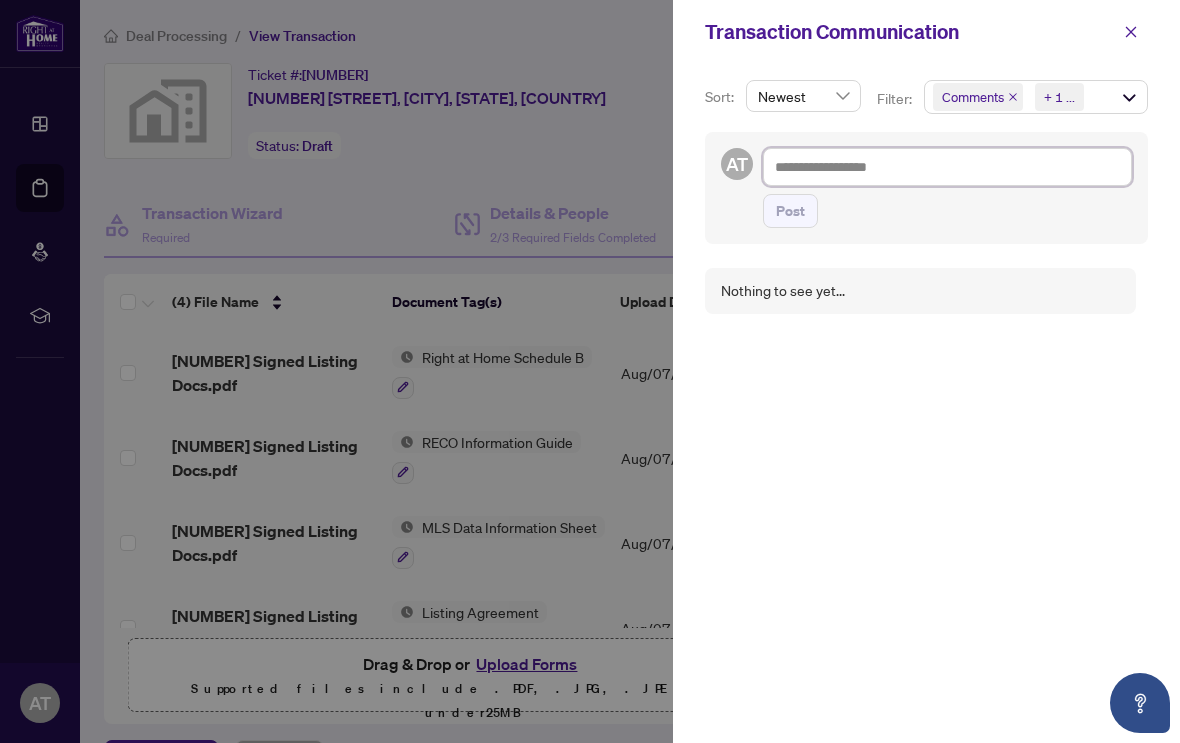 click at bounding box center (947, 167) 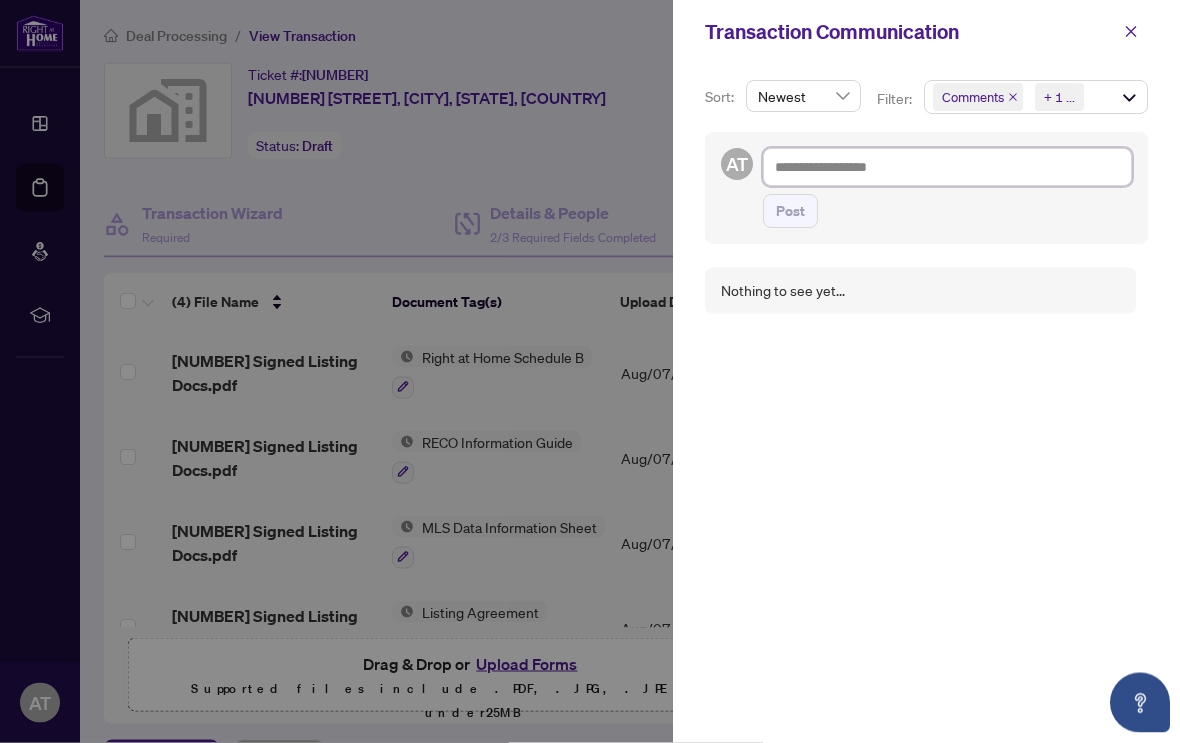 type on "*" 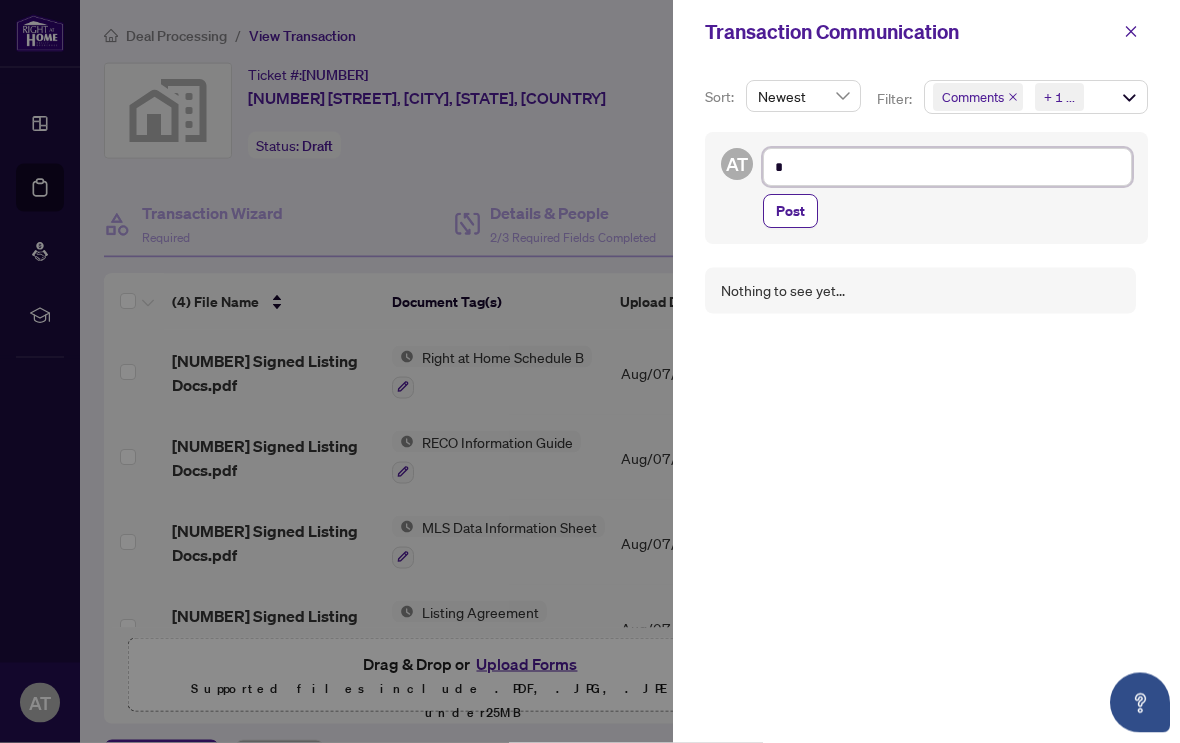 type on "**" 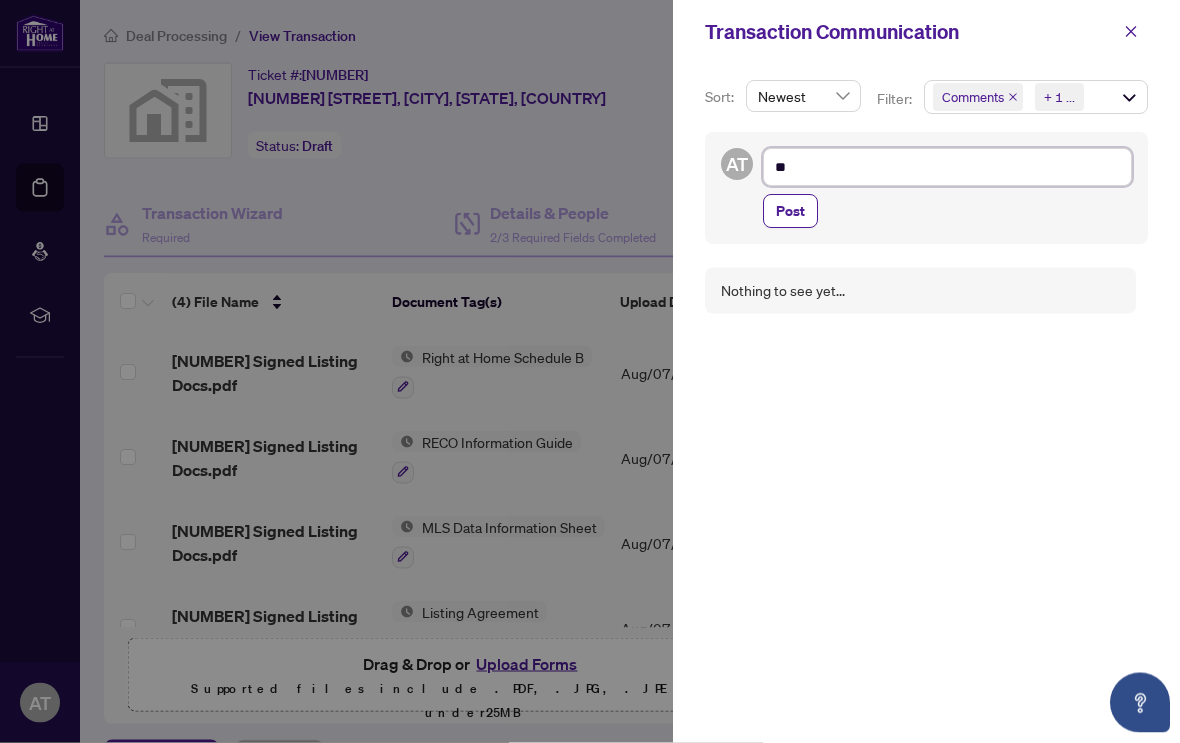 type on "**" 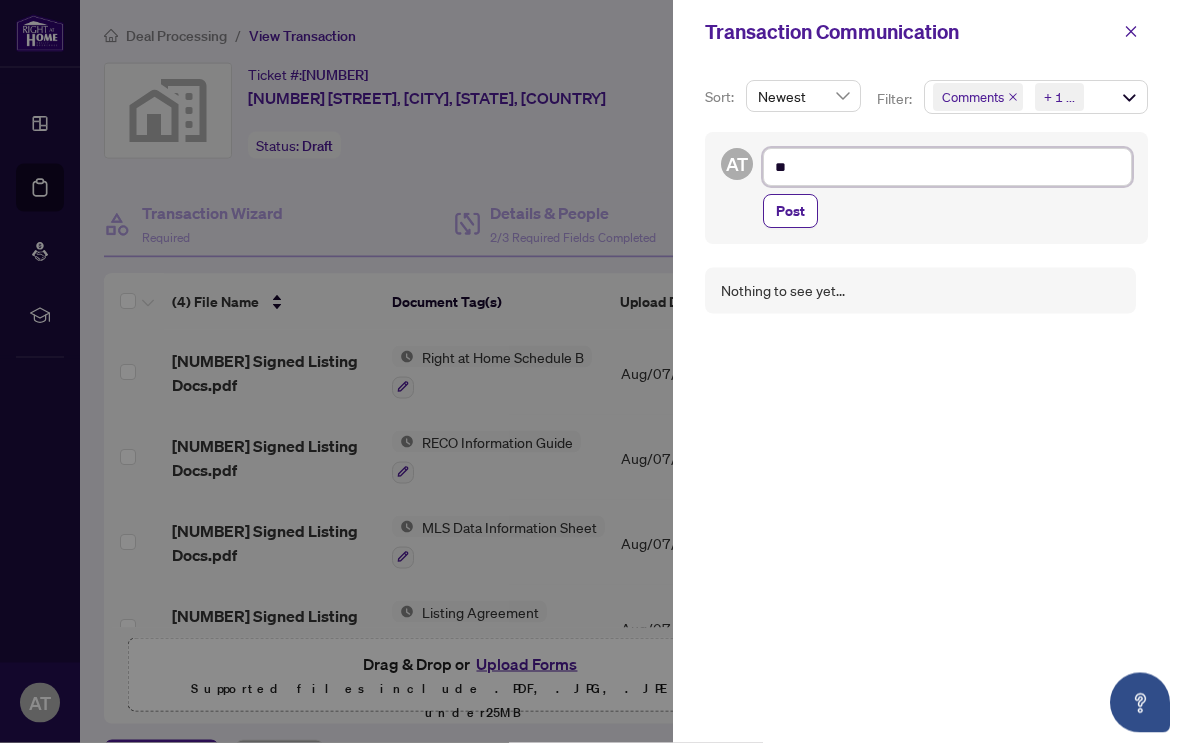 type on "***" 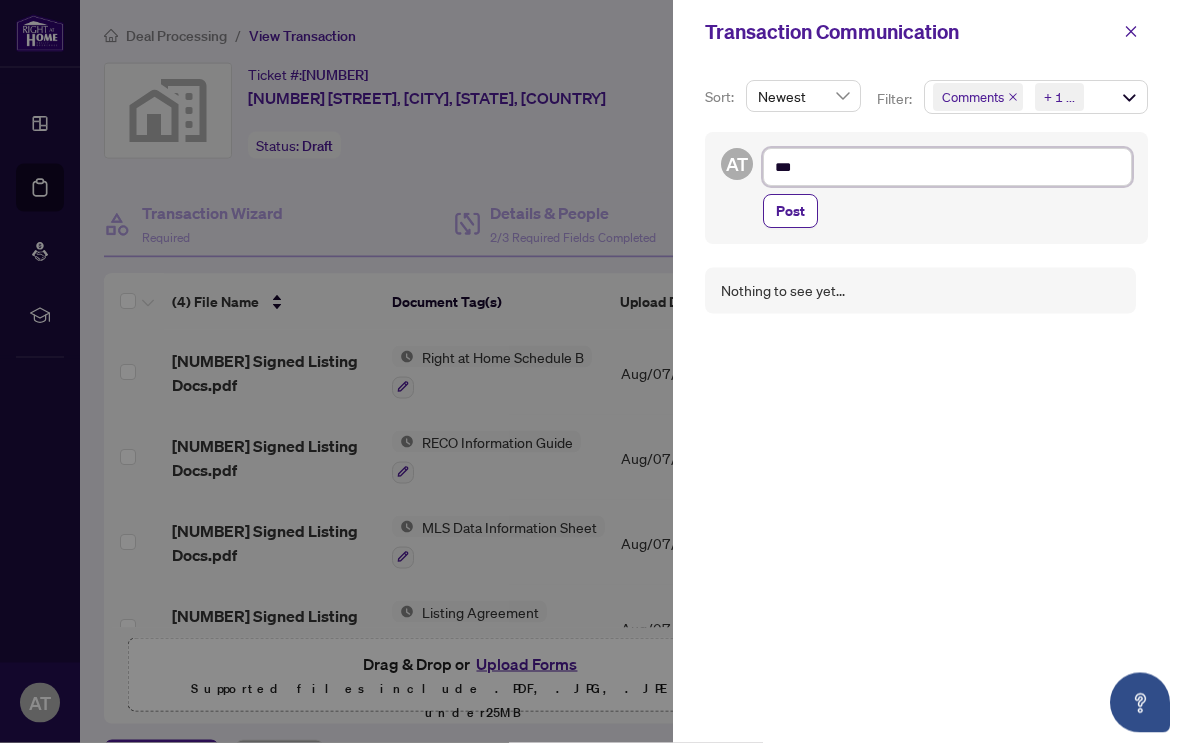 type on "***" 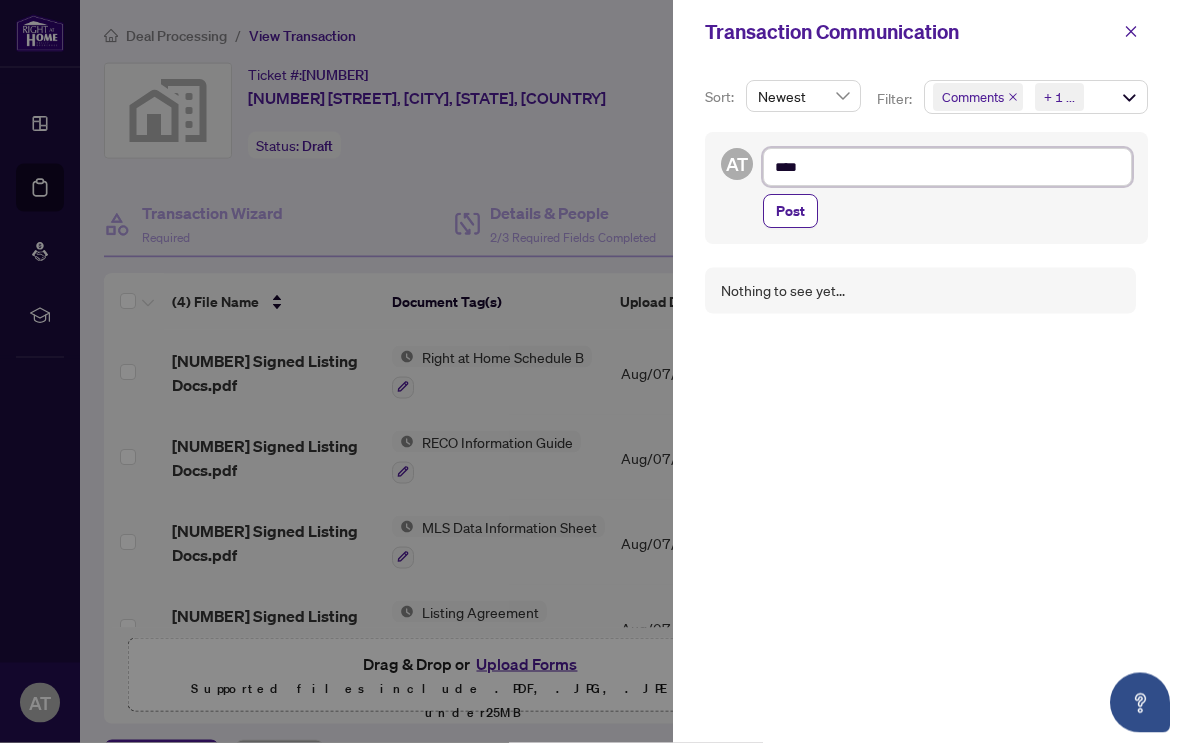 type on "*****" 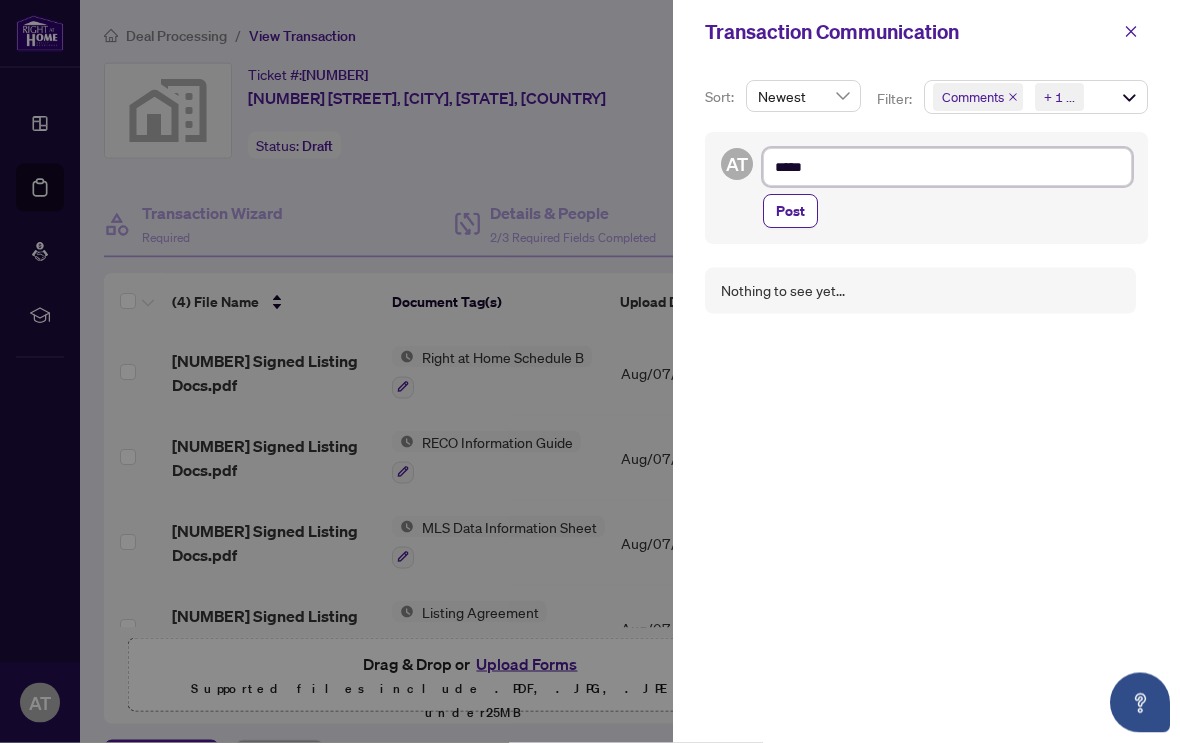 type on "*****" 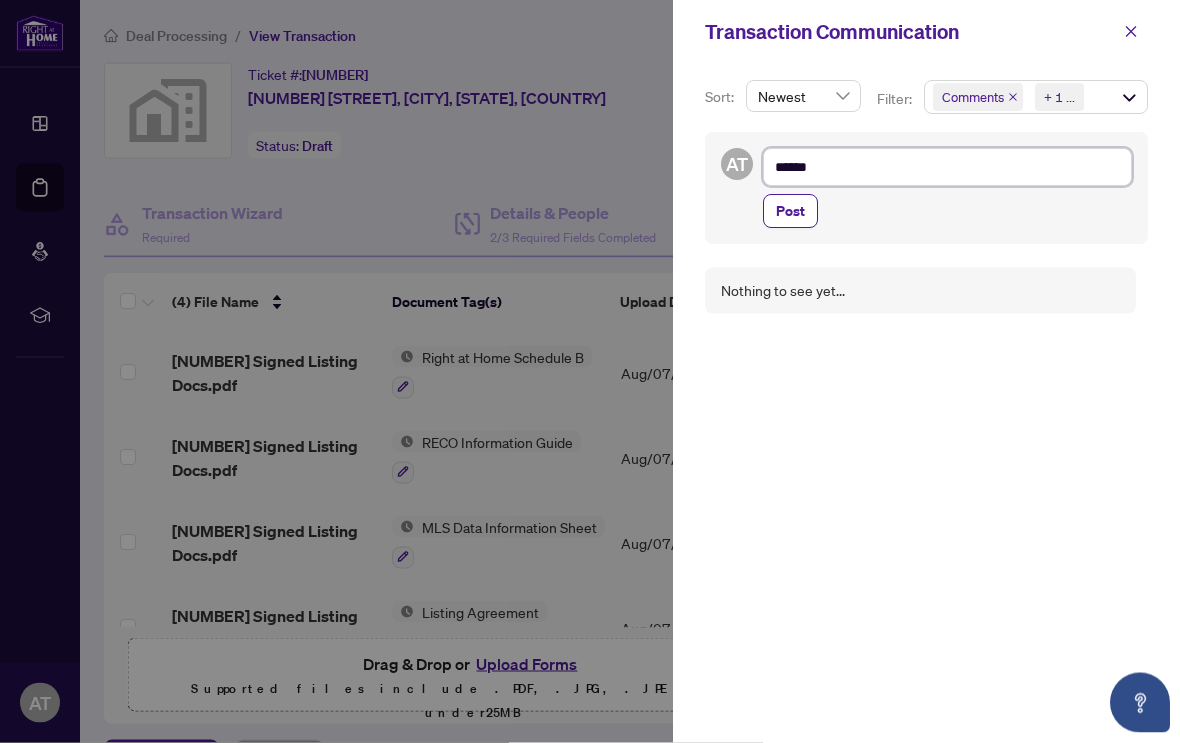 type on "******" 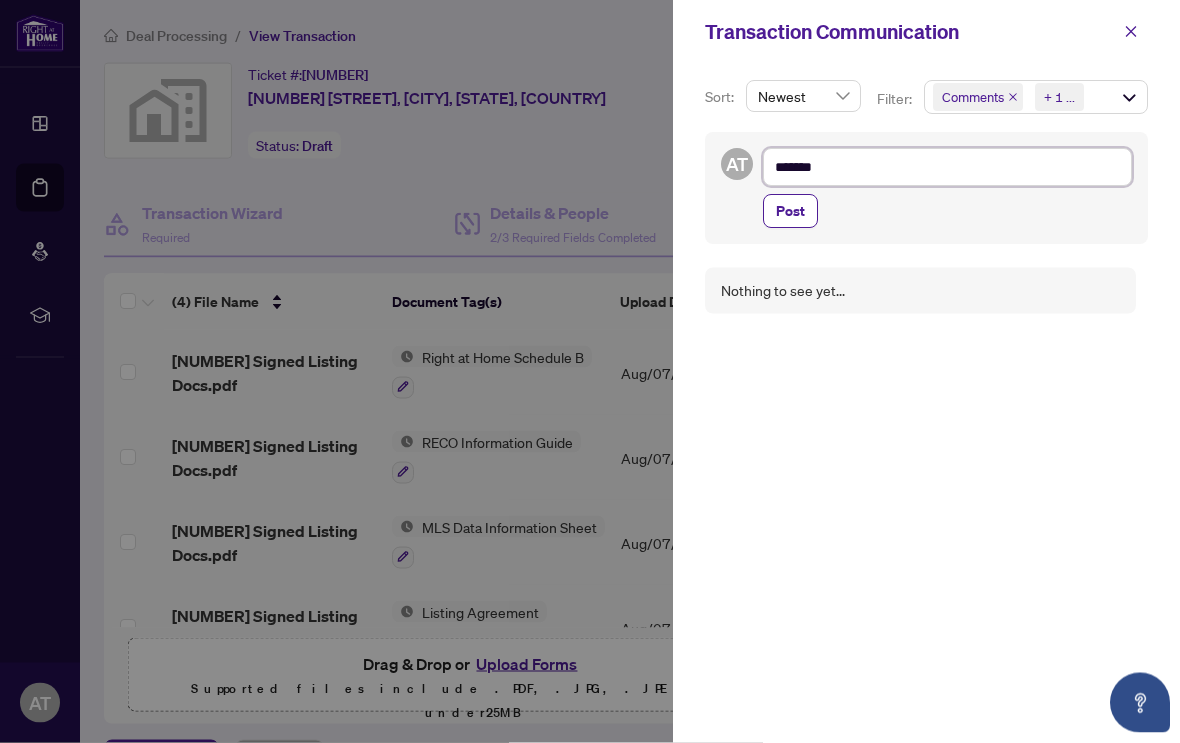type on "*******" 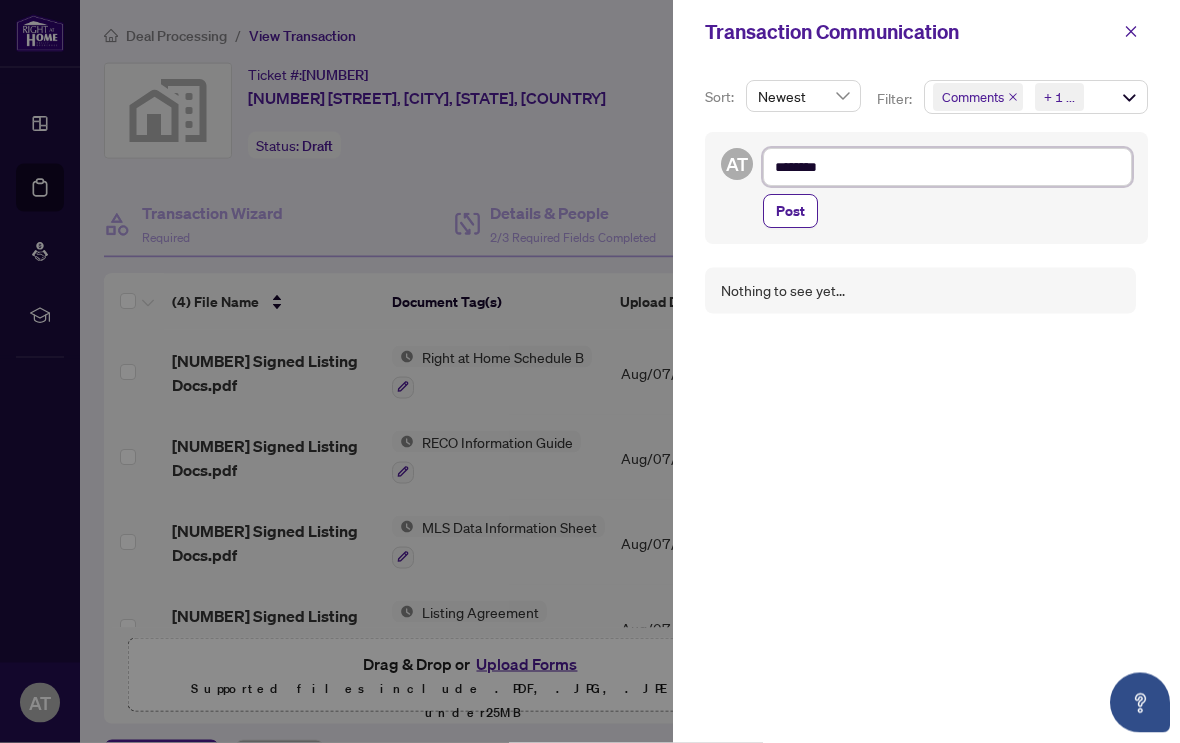 type on "********" 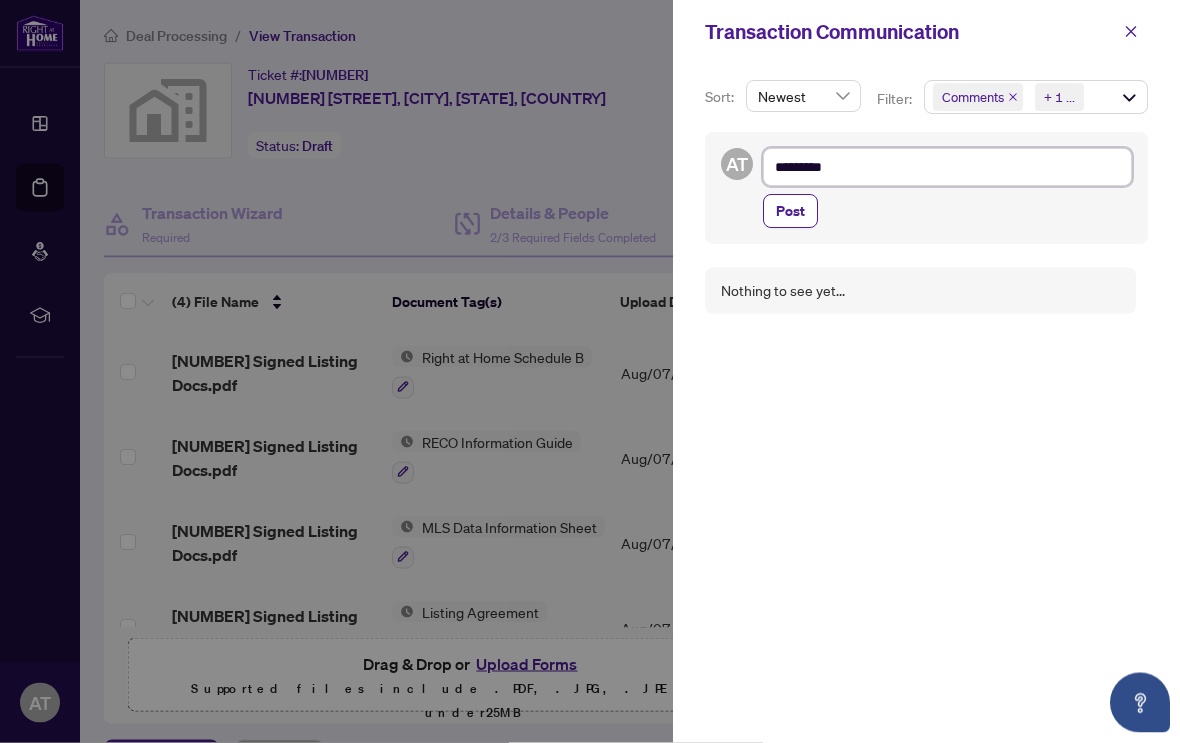 type on "*********" 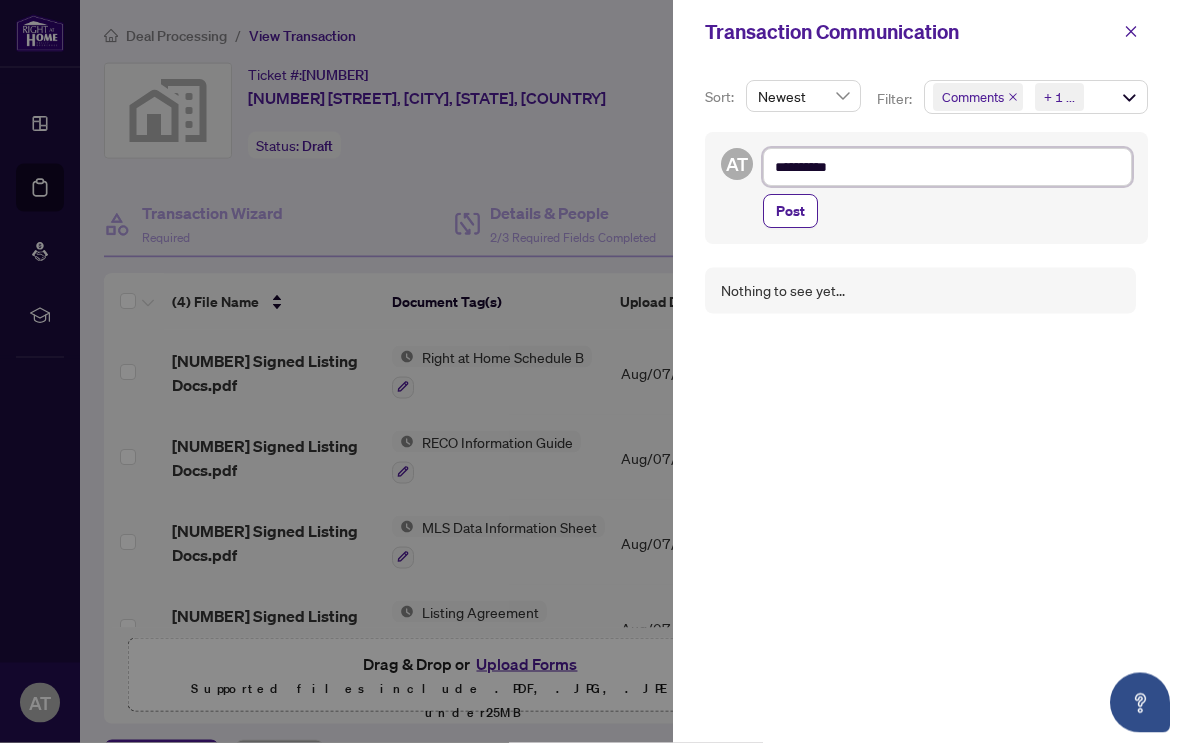 type on "**********" 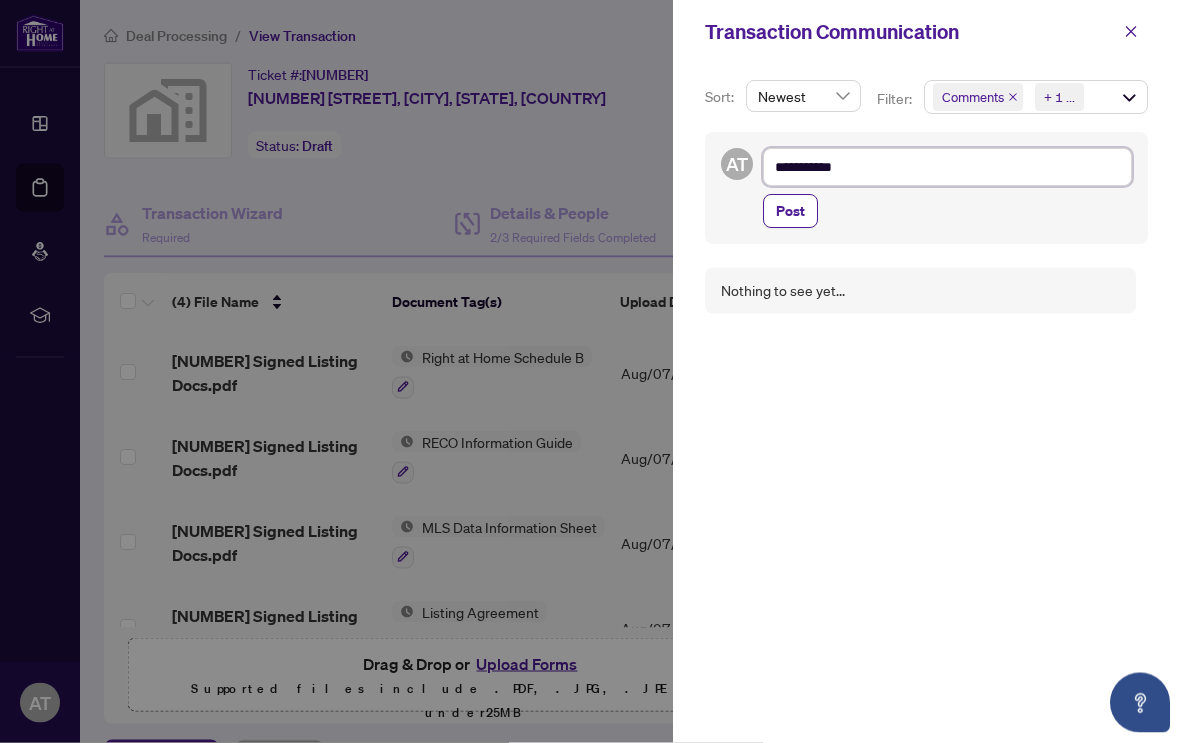 type on "**********" 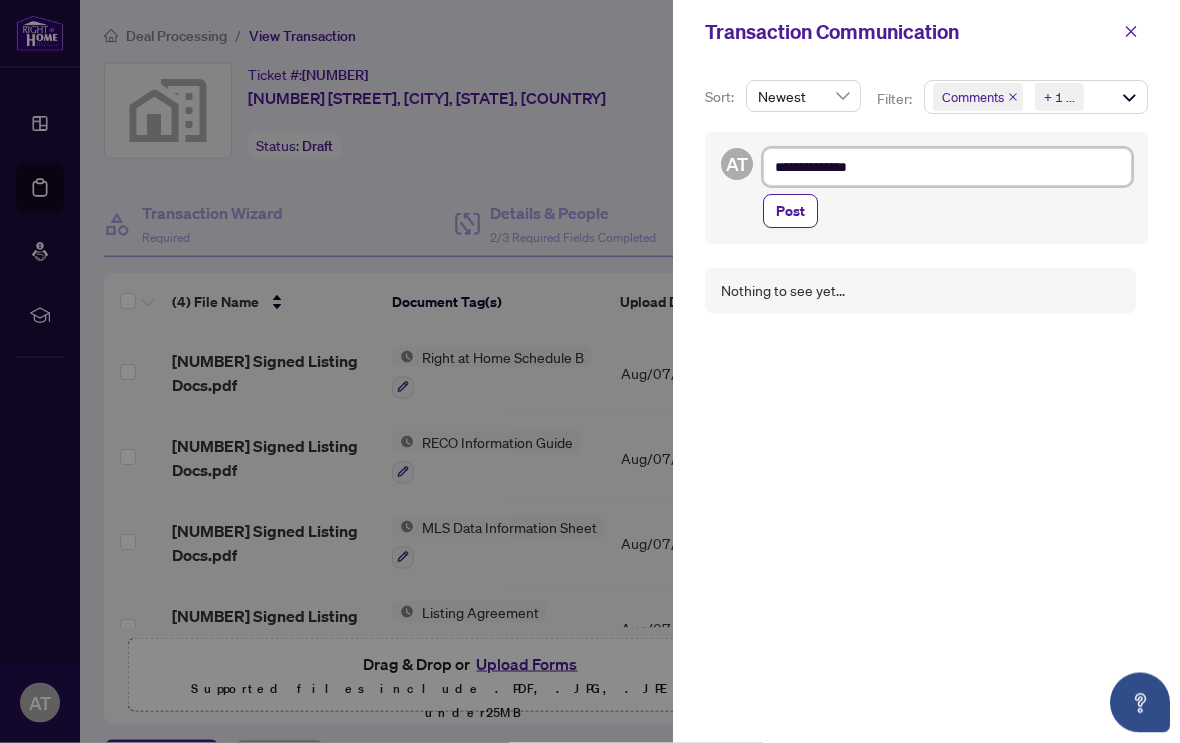 type on "**********" 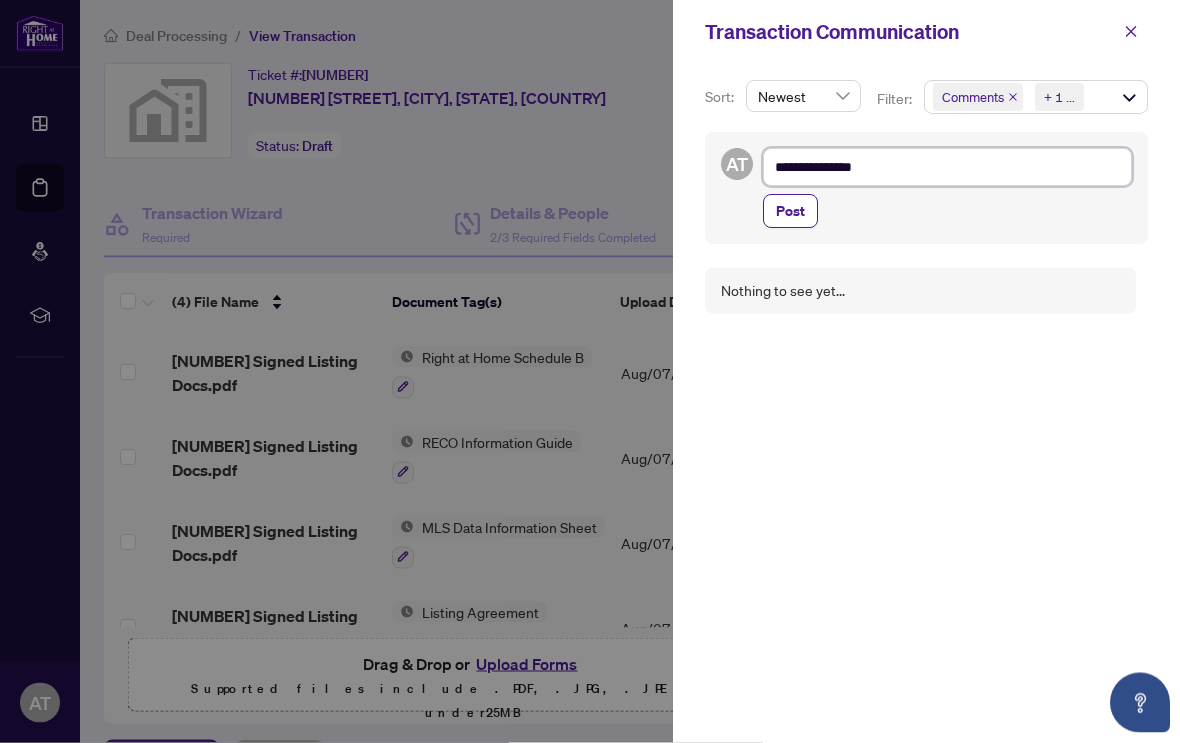 type on "**********" 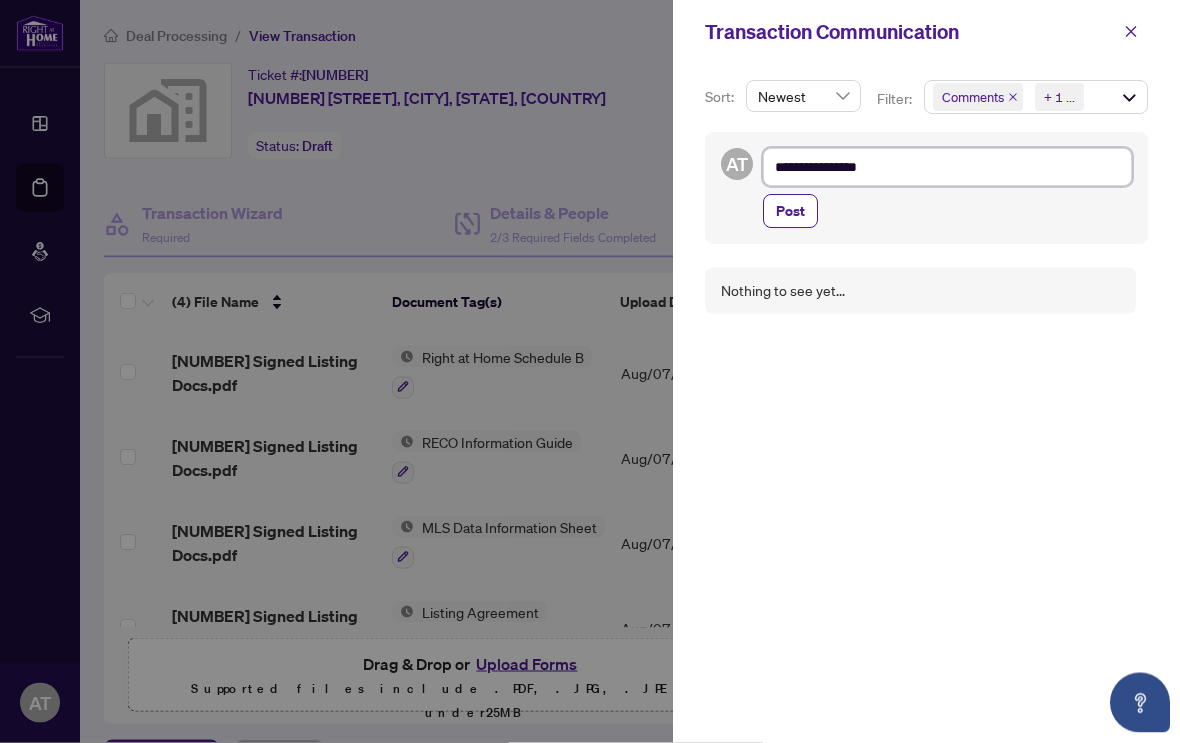 type on "**********" 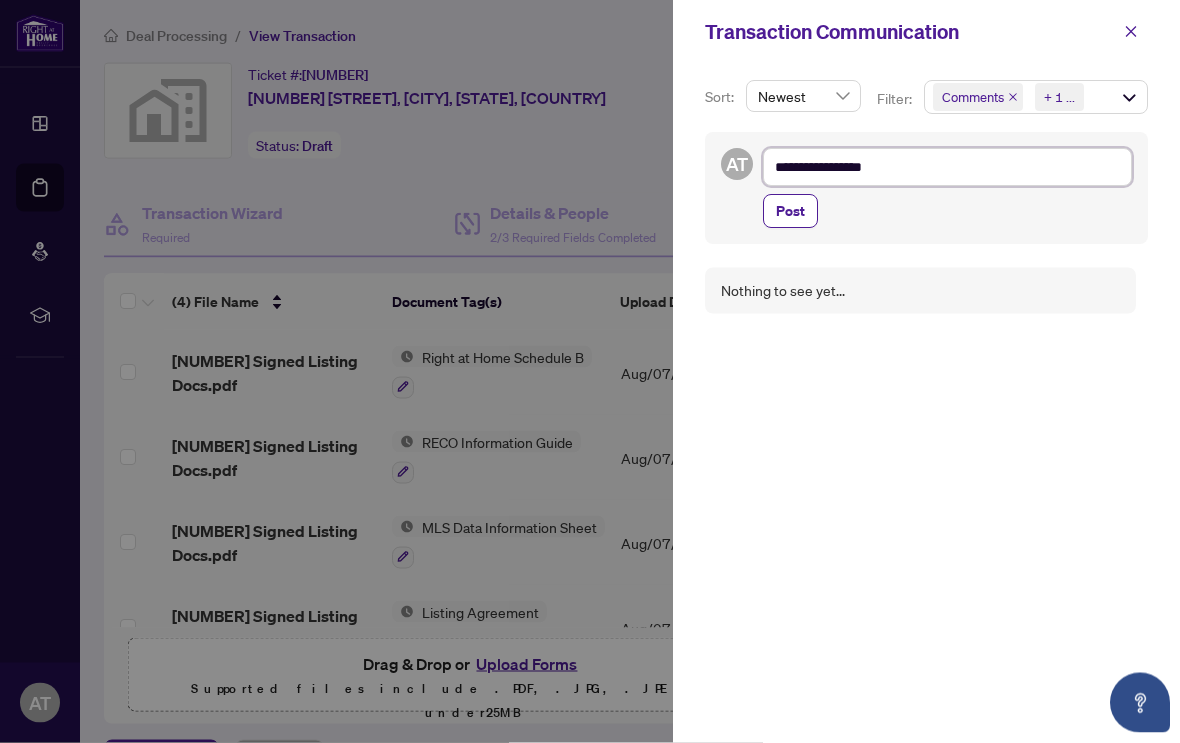 type on "**********" 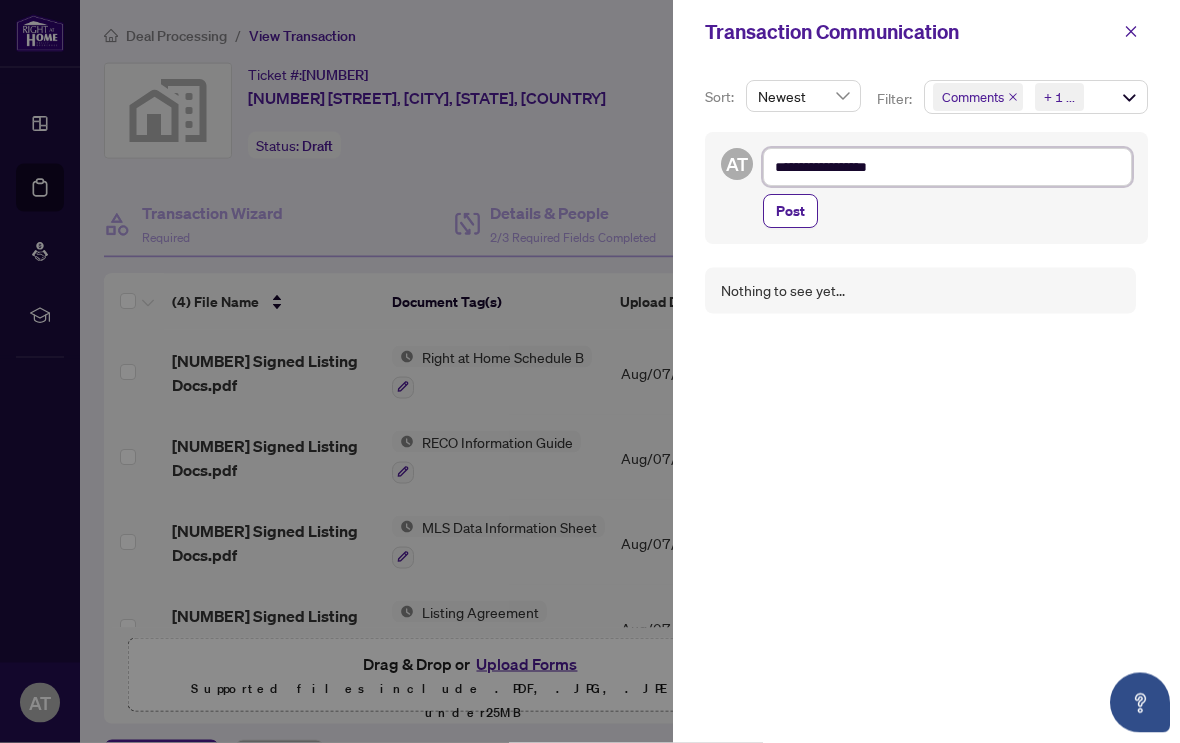 type on "**********" 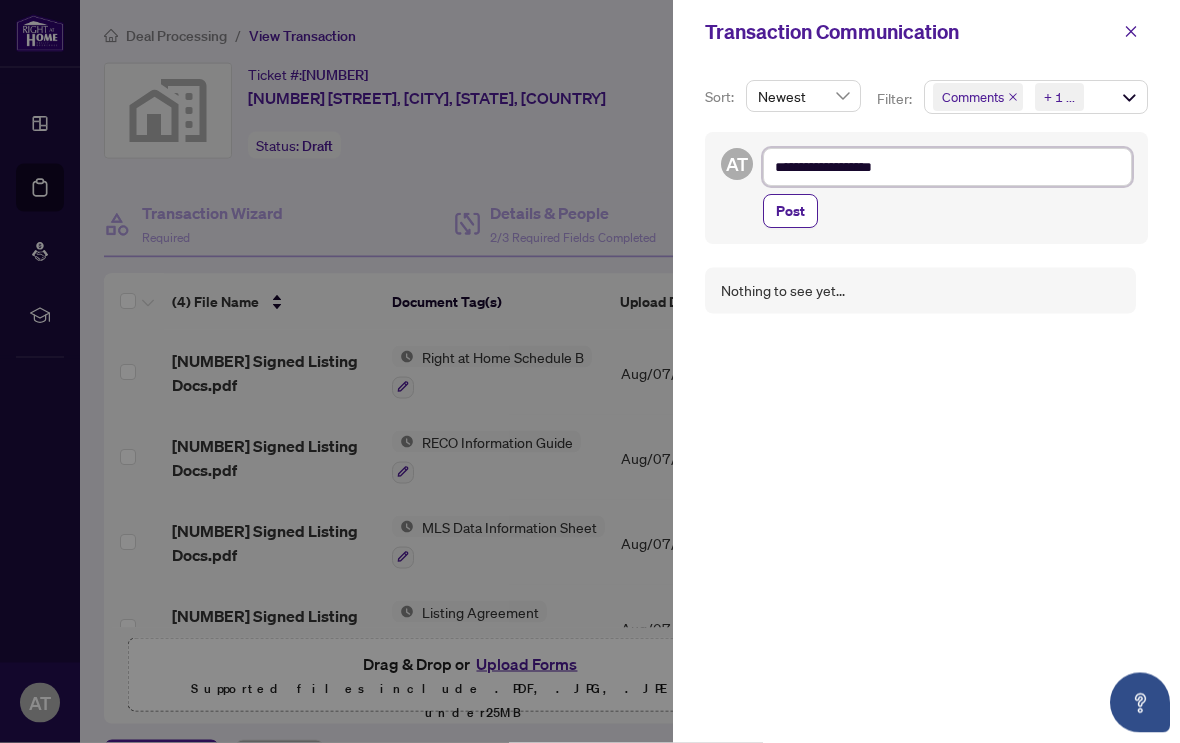 type on "**********" 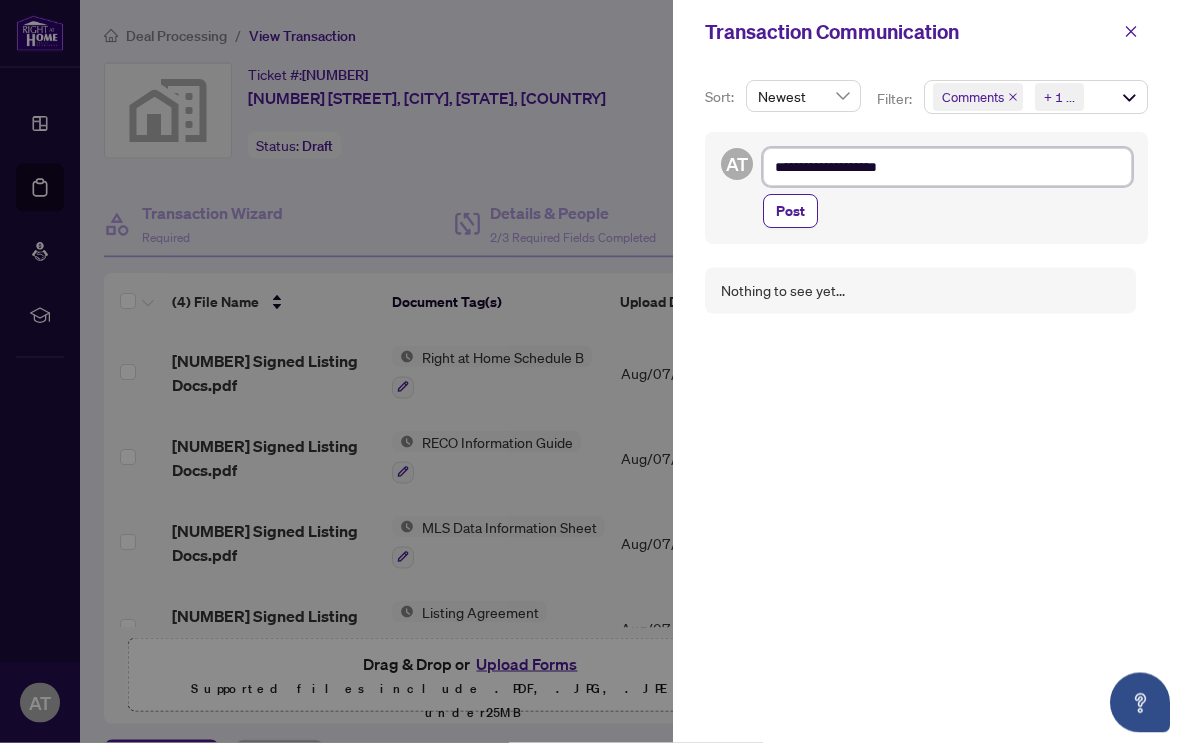 type on "**********" 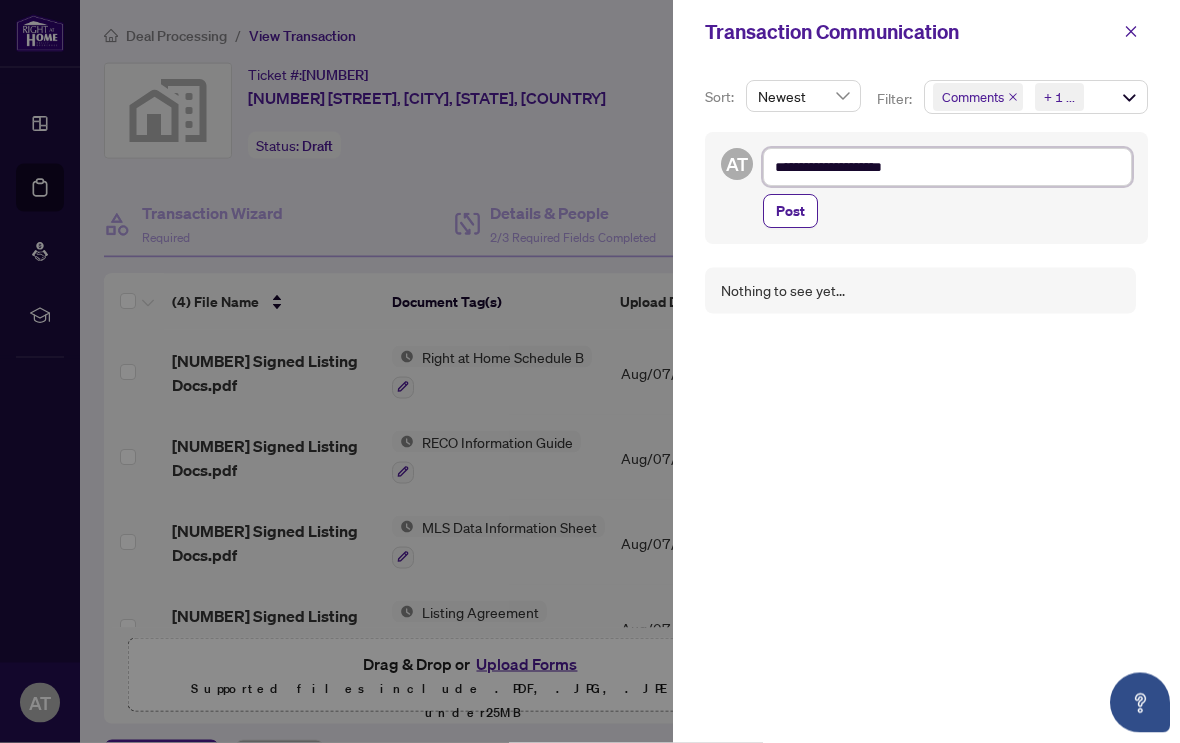 type on "**********" 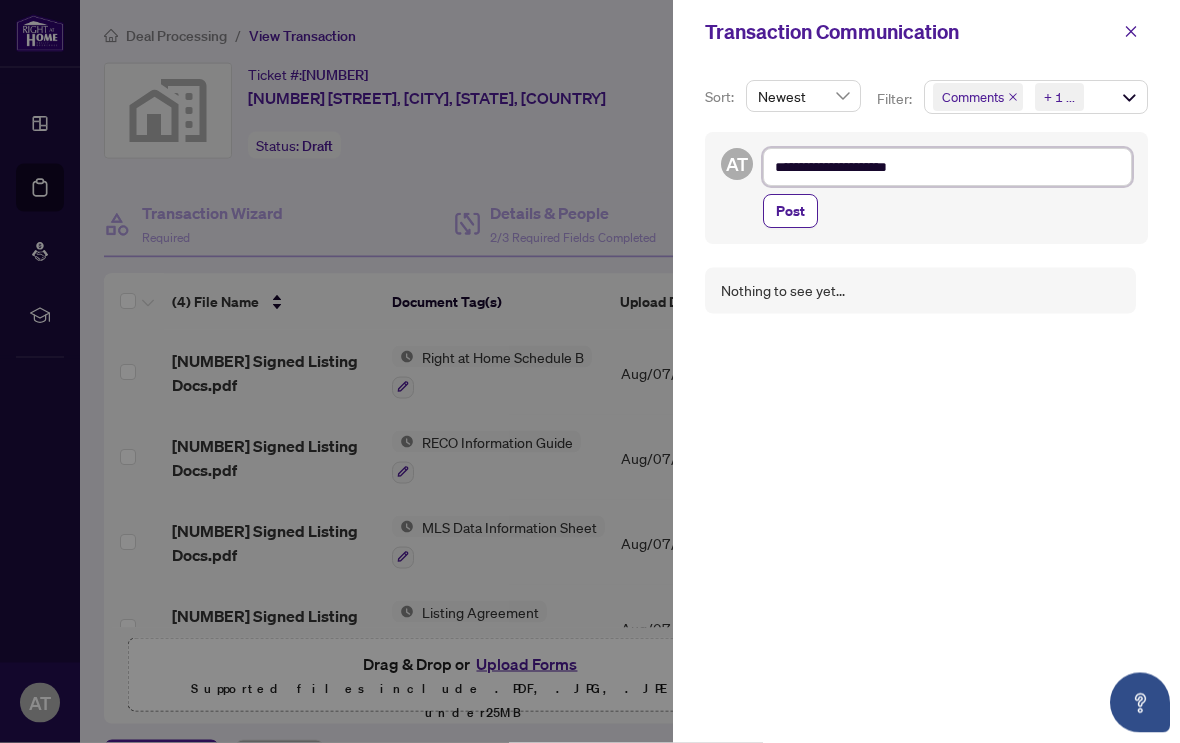 type on "**********" 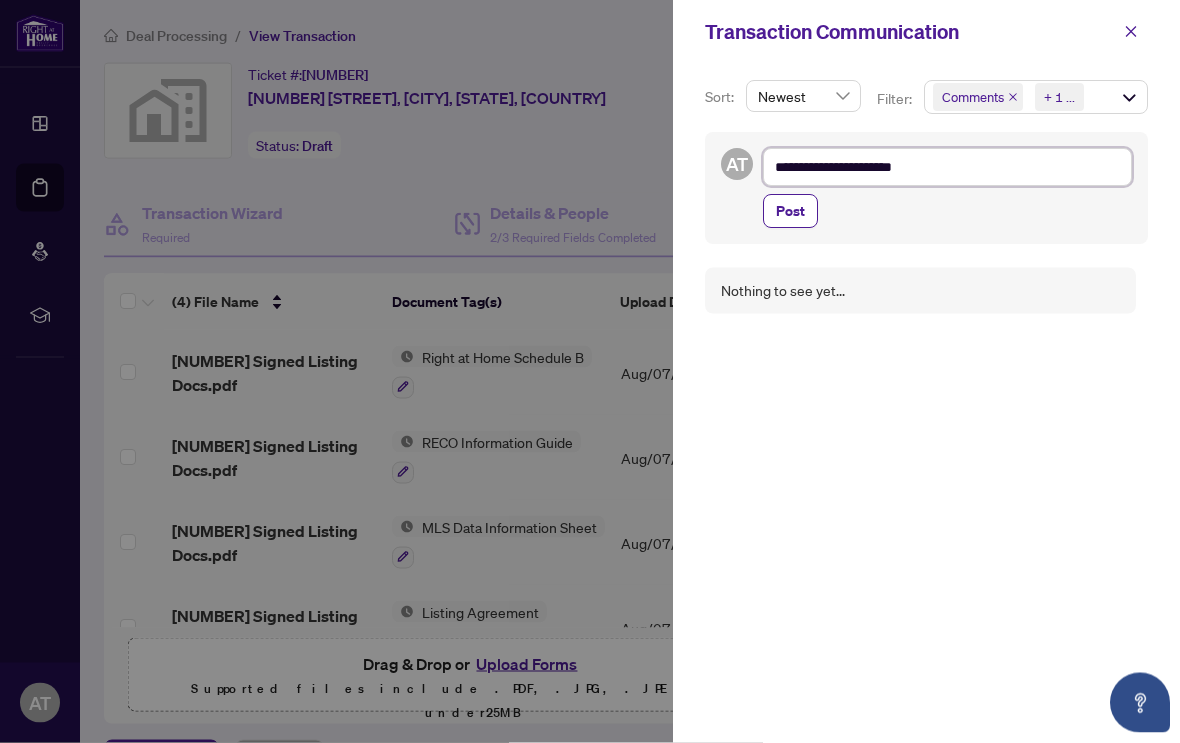 type on "**********" 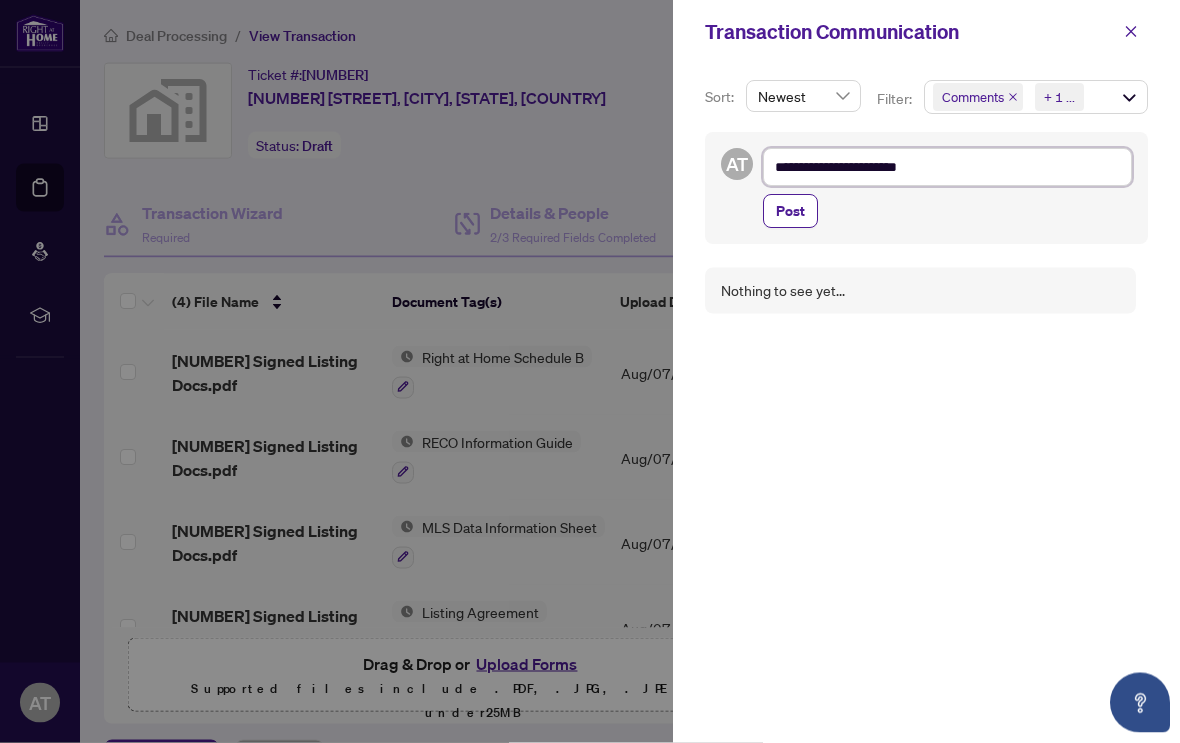 type on "**********" 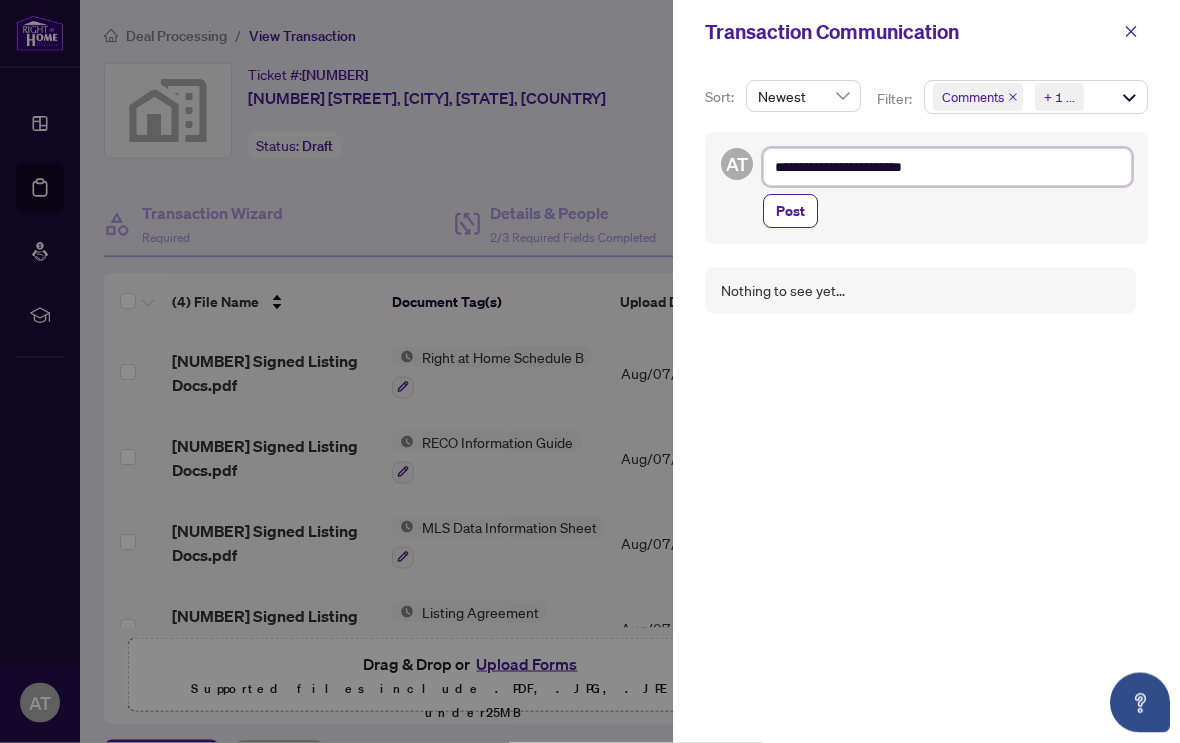 type on "**********" 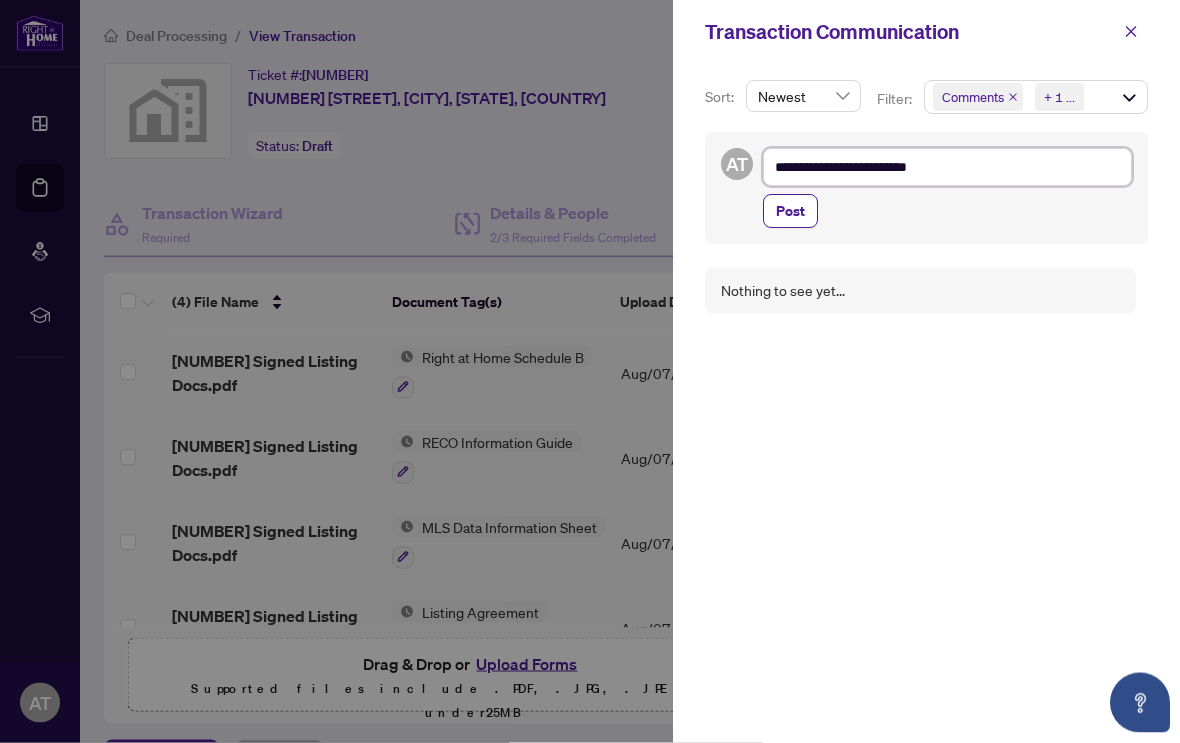 type on "**********" 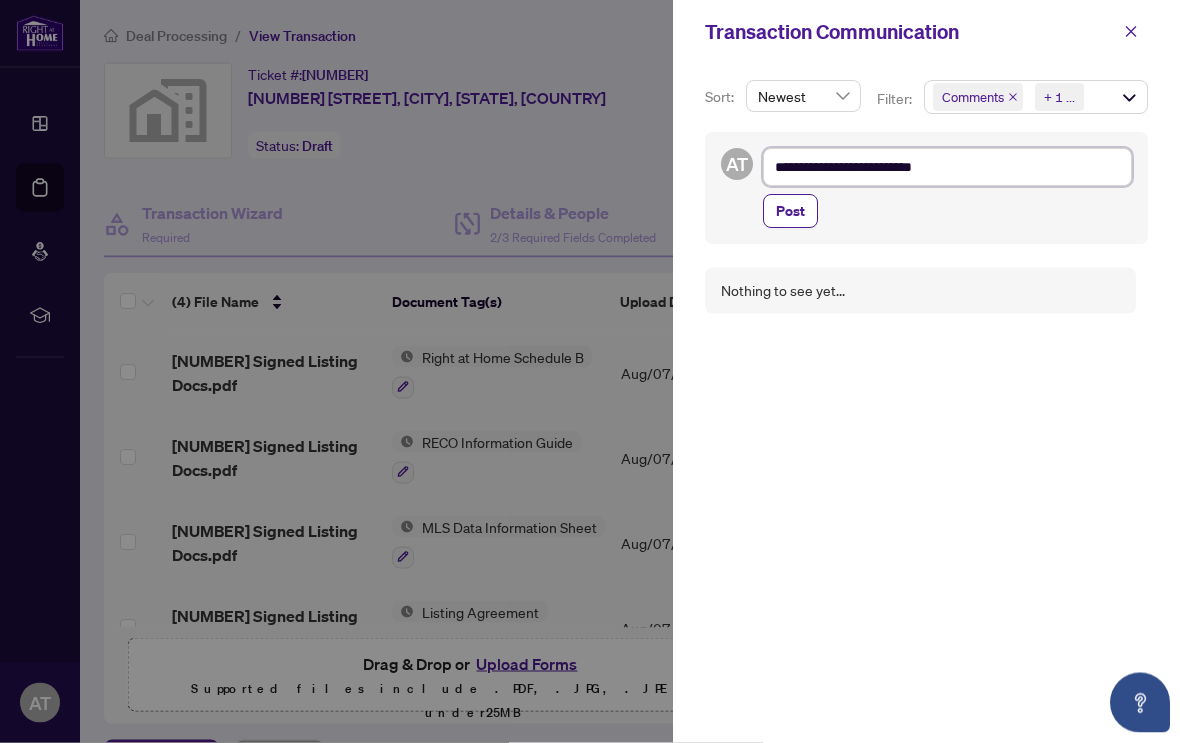 type on "**********" 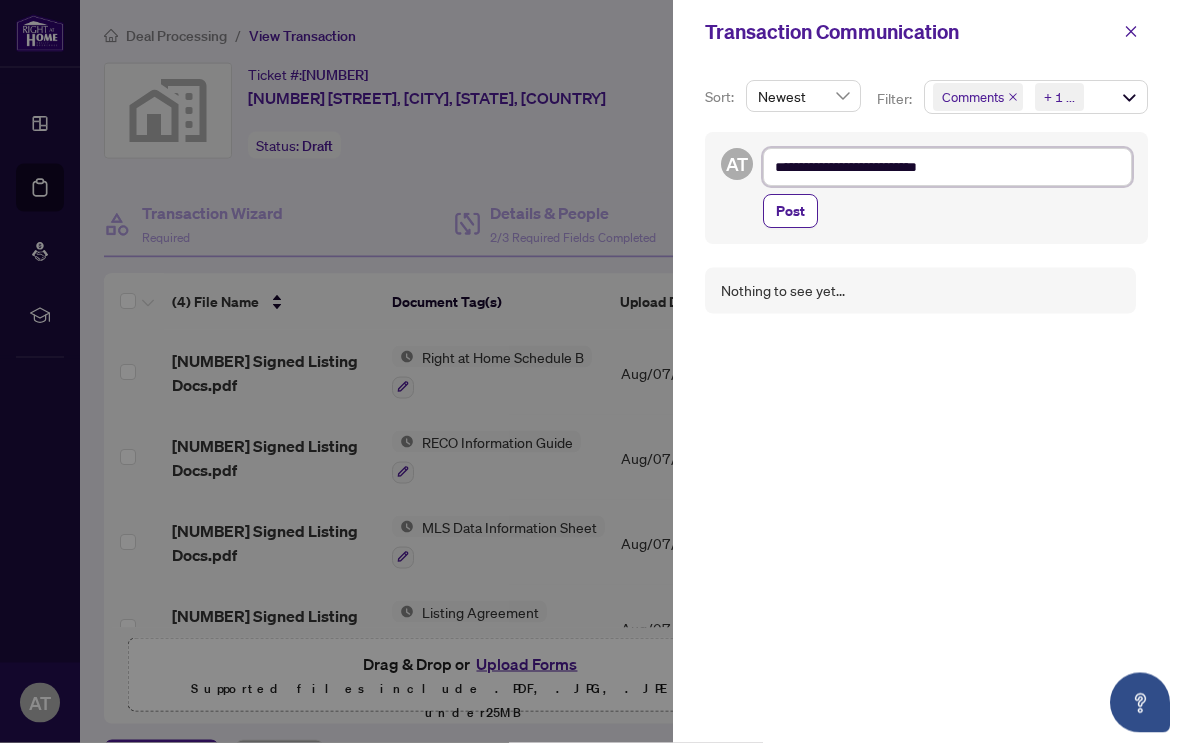 type on "**********" 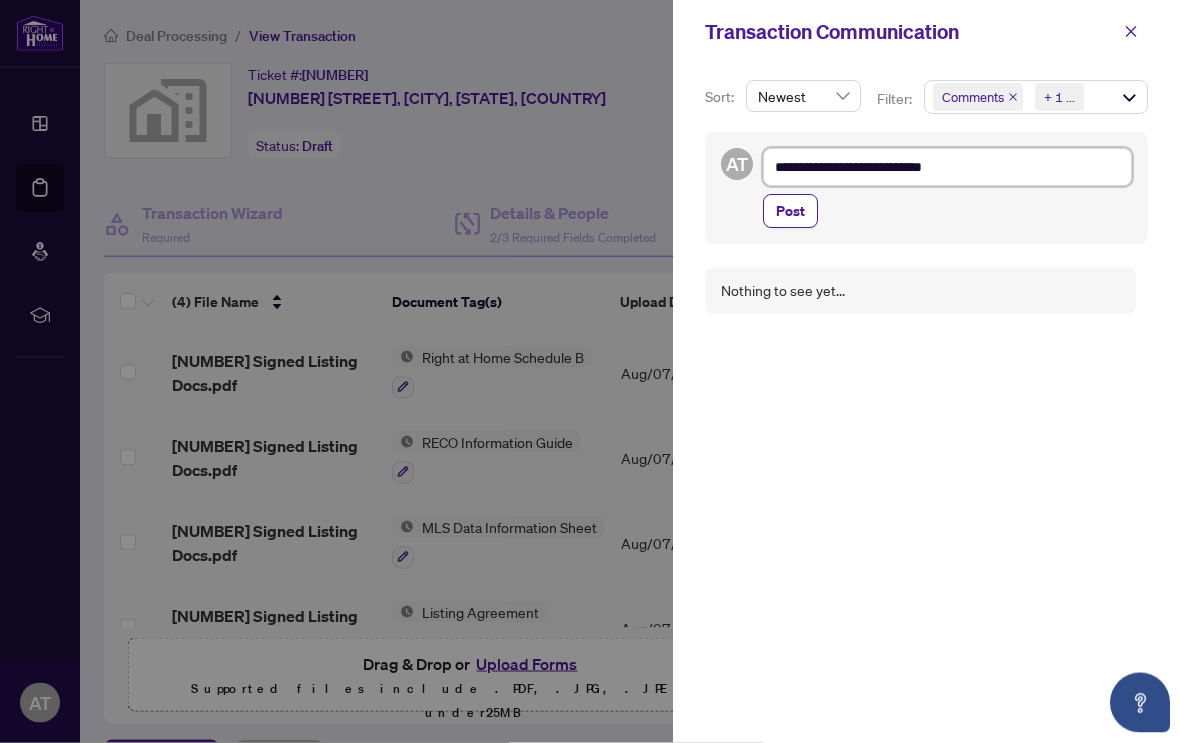 type on "**********" 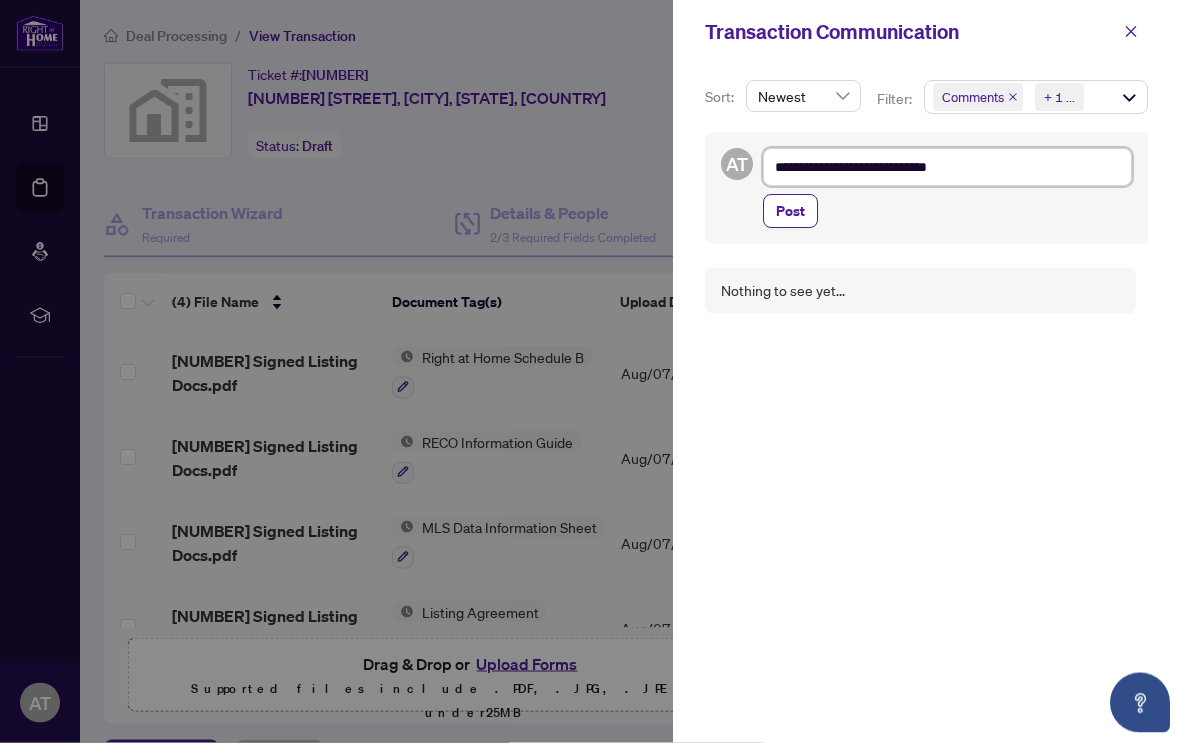 type on "**********" 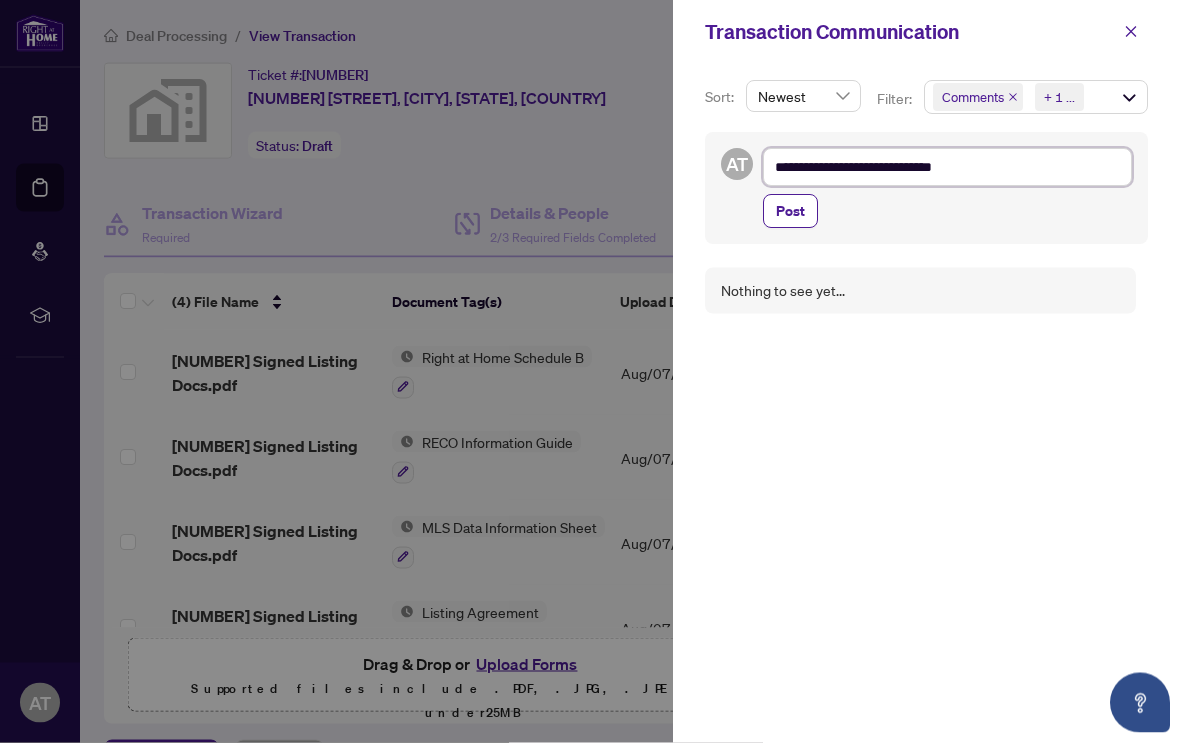 type on "**********" 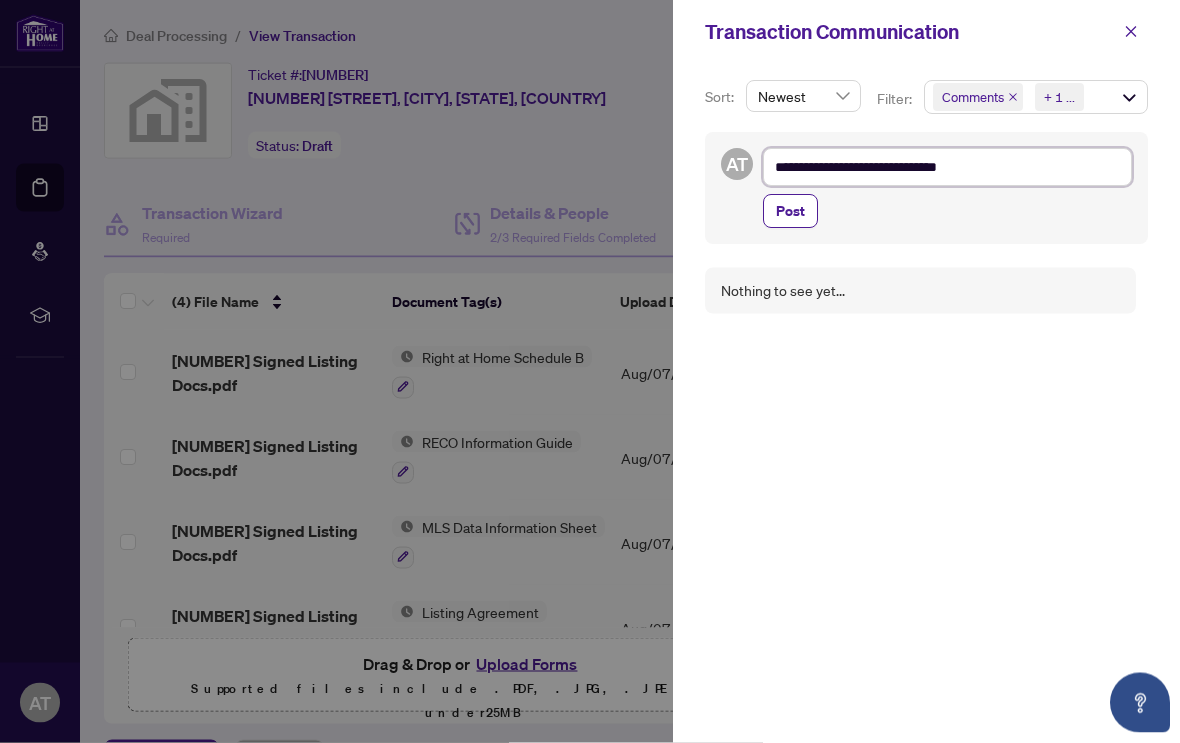 type on "**********" 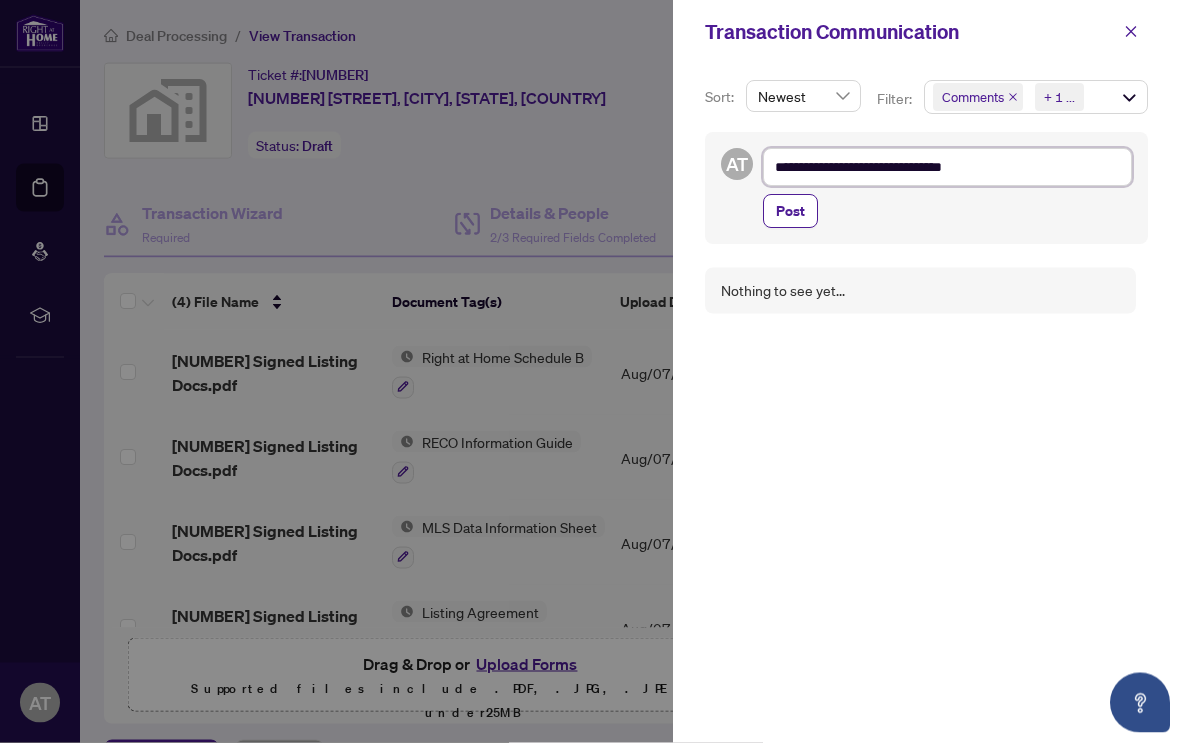 type on "**********" 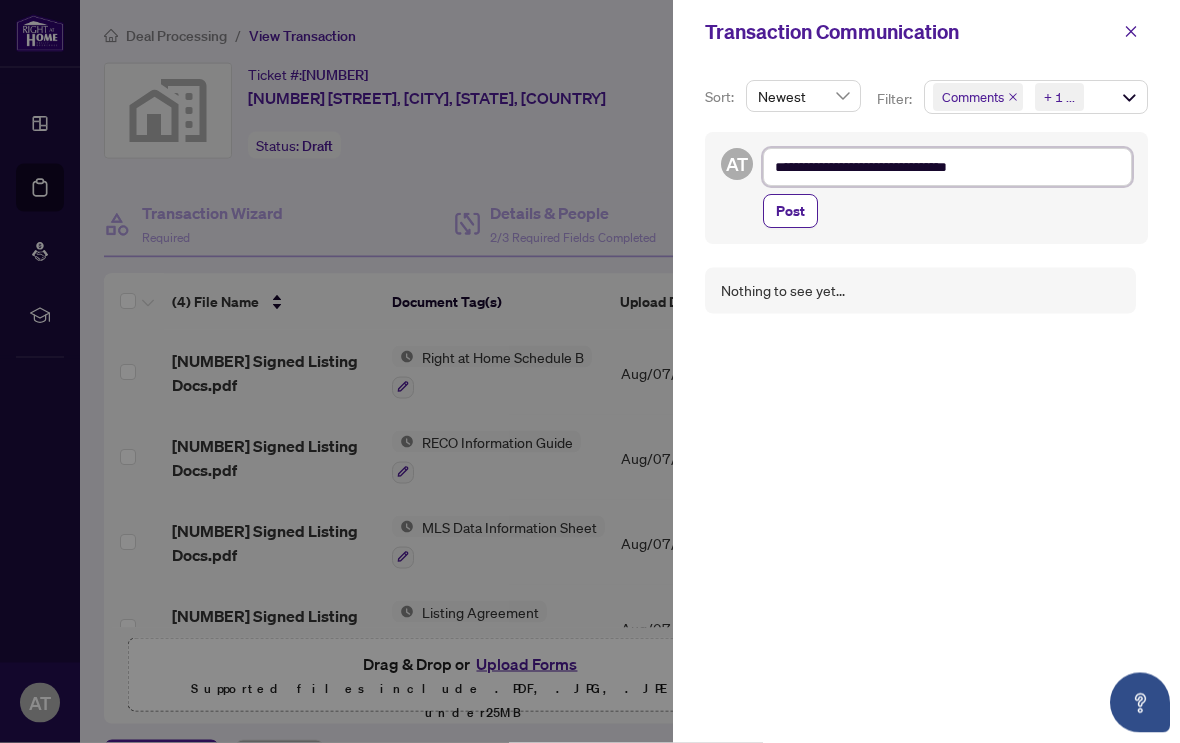 type on "**********" 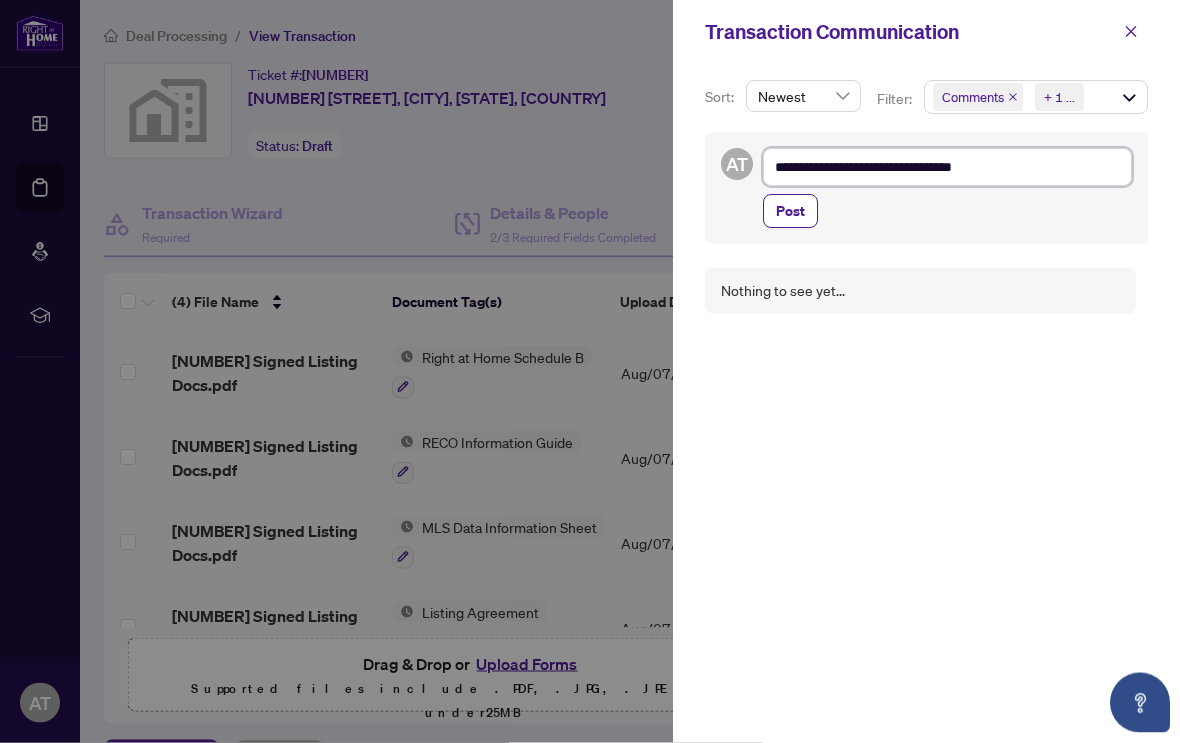 type on "**********" 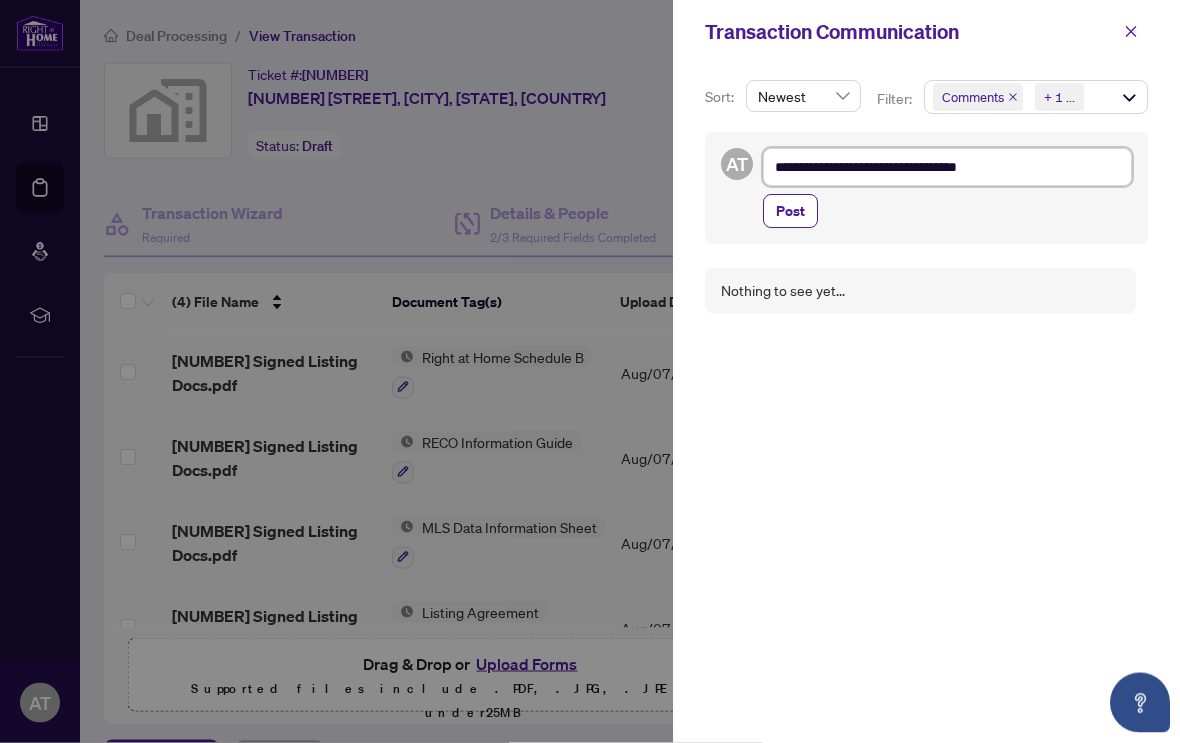 type on "**********" 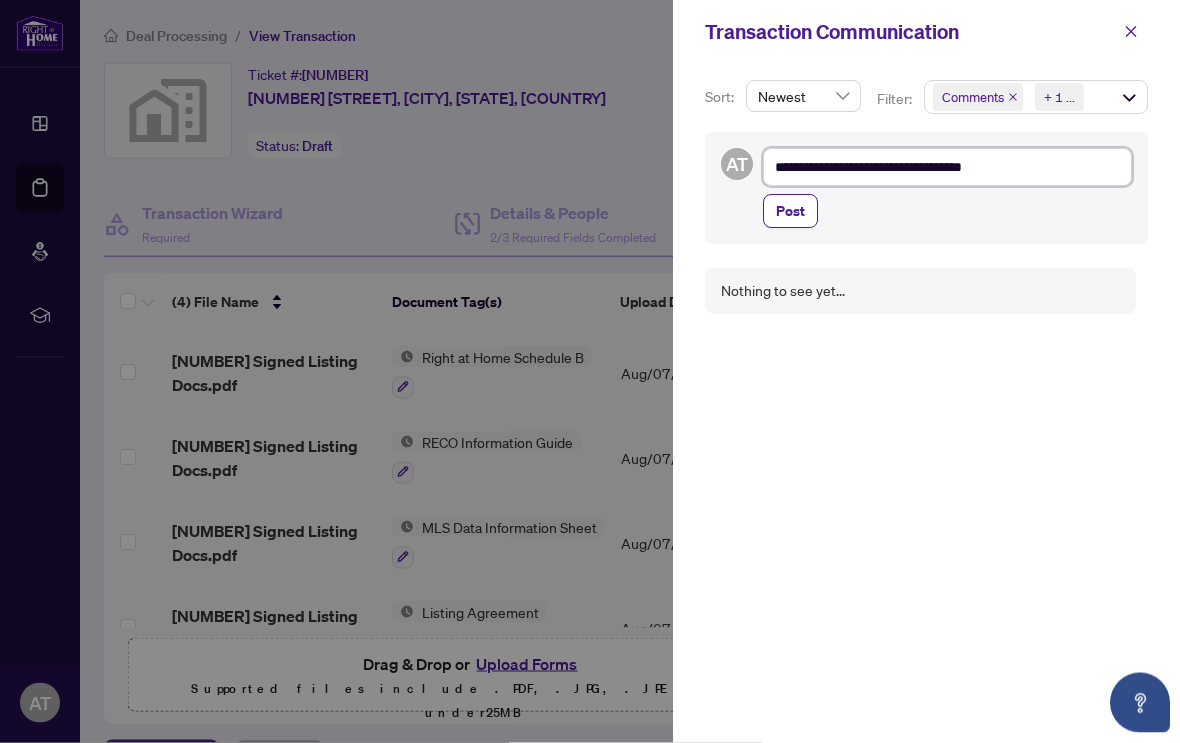 type on "**********" 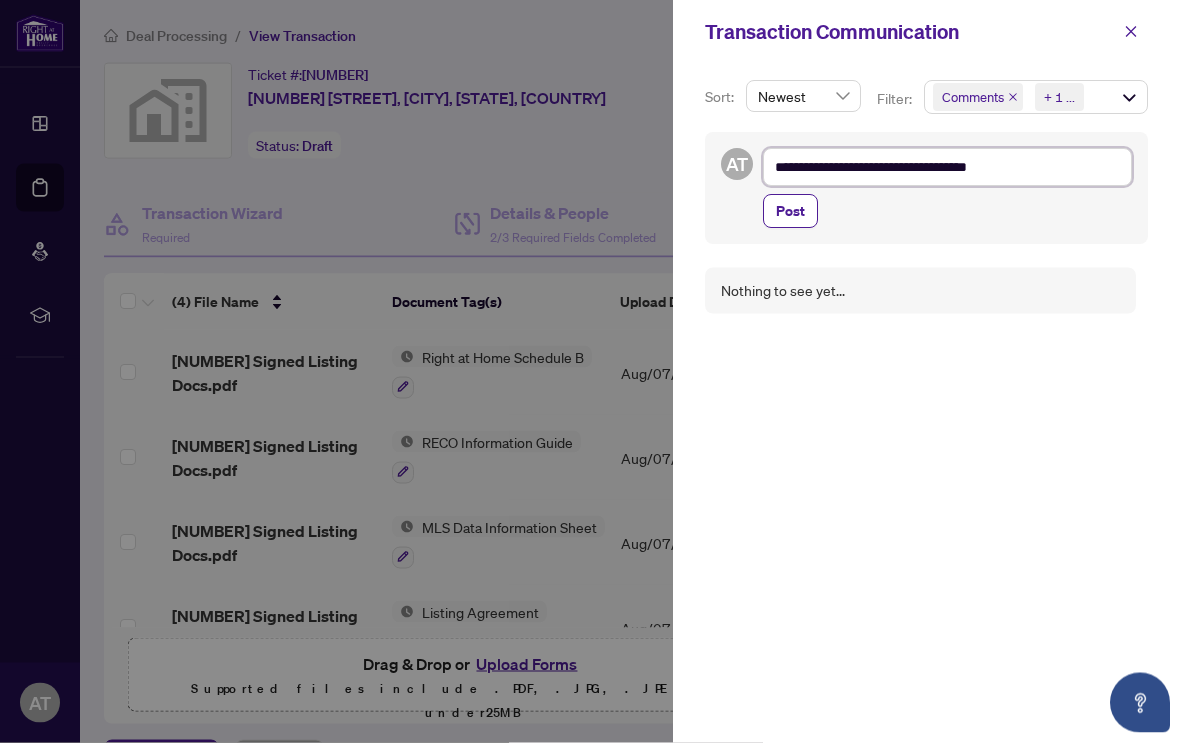 type on "**********" 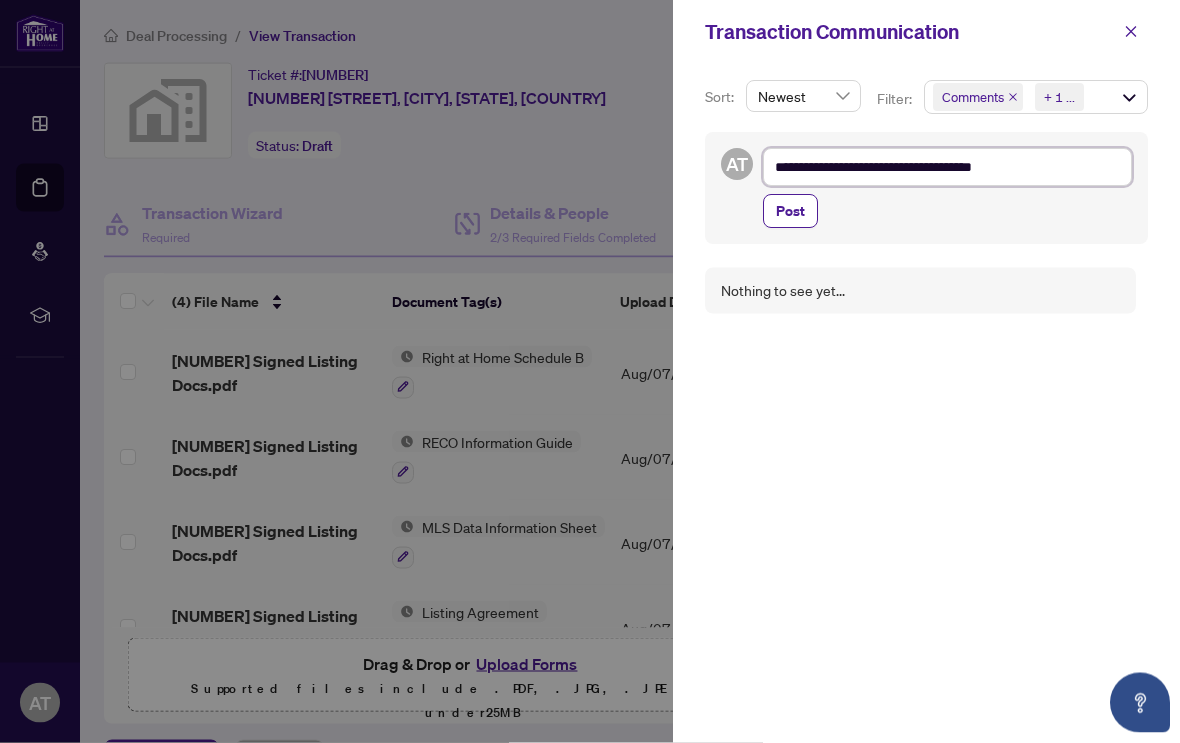 type on "**********" 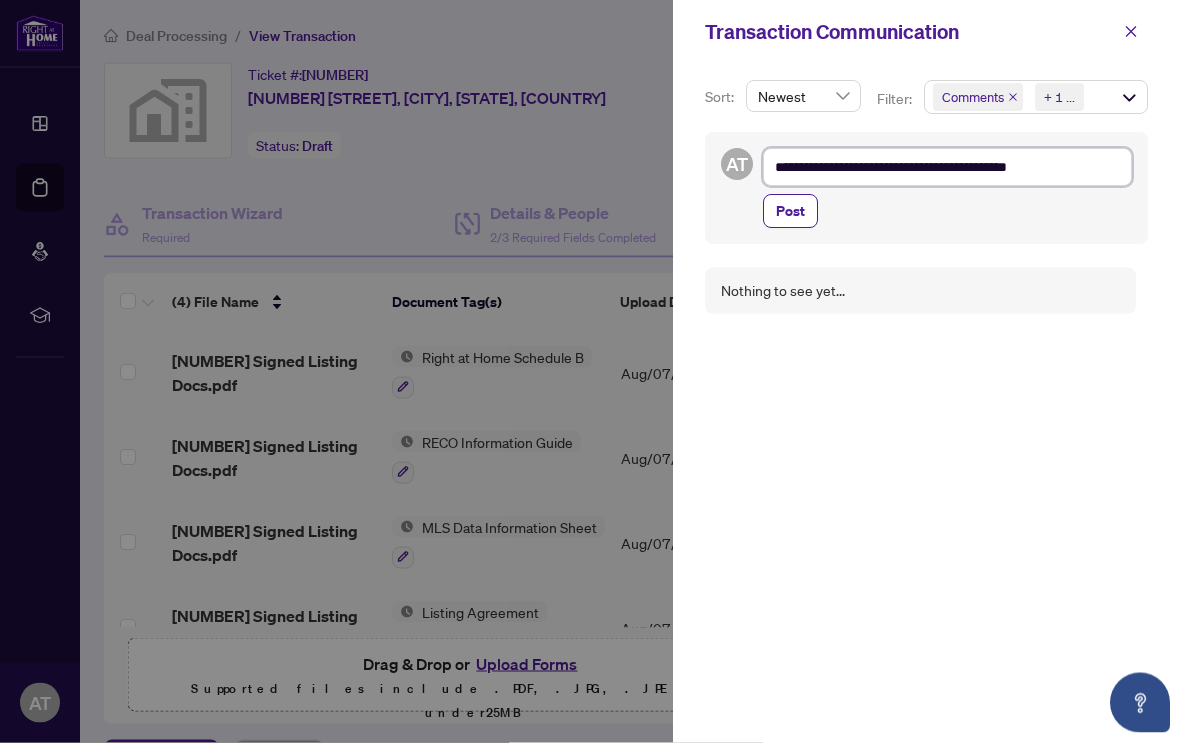 type on "**********" 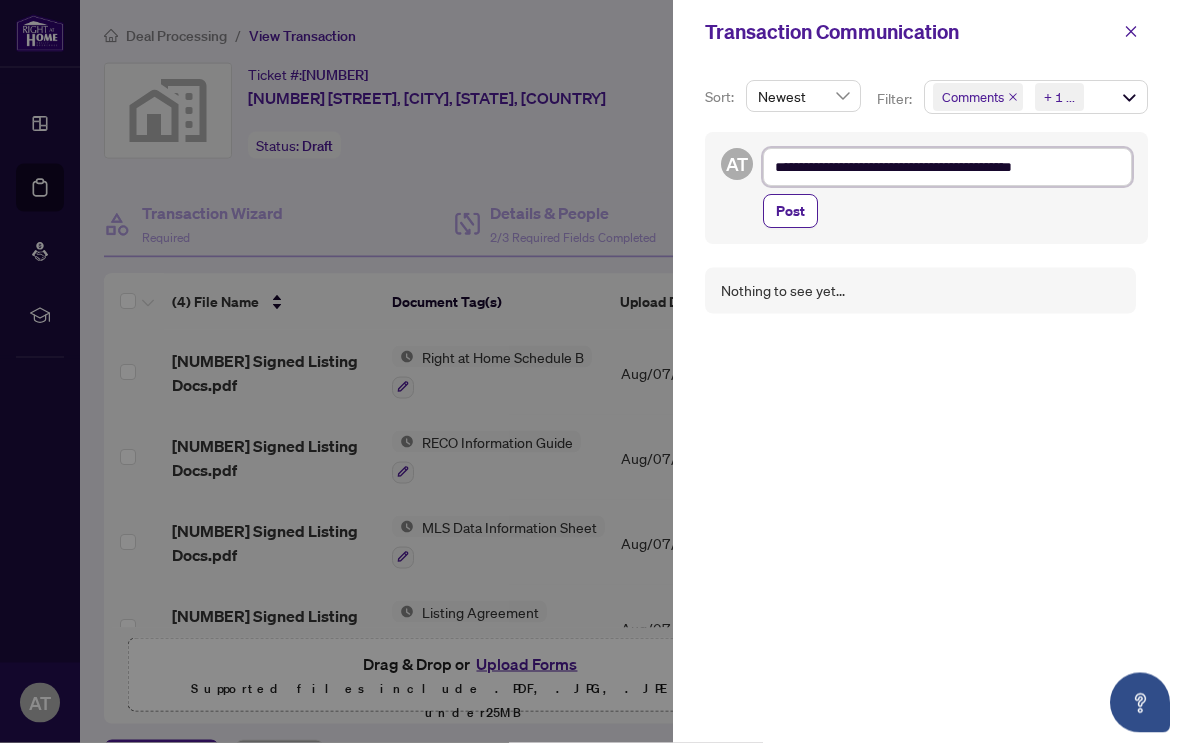 type on "**********" 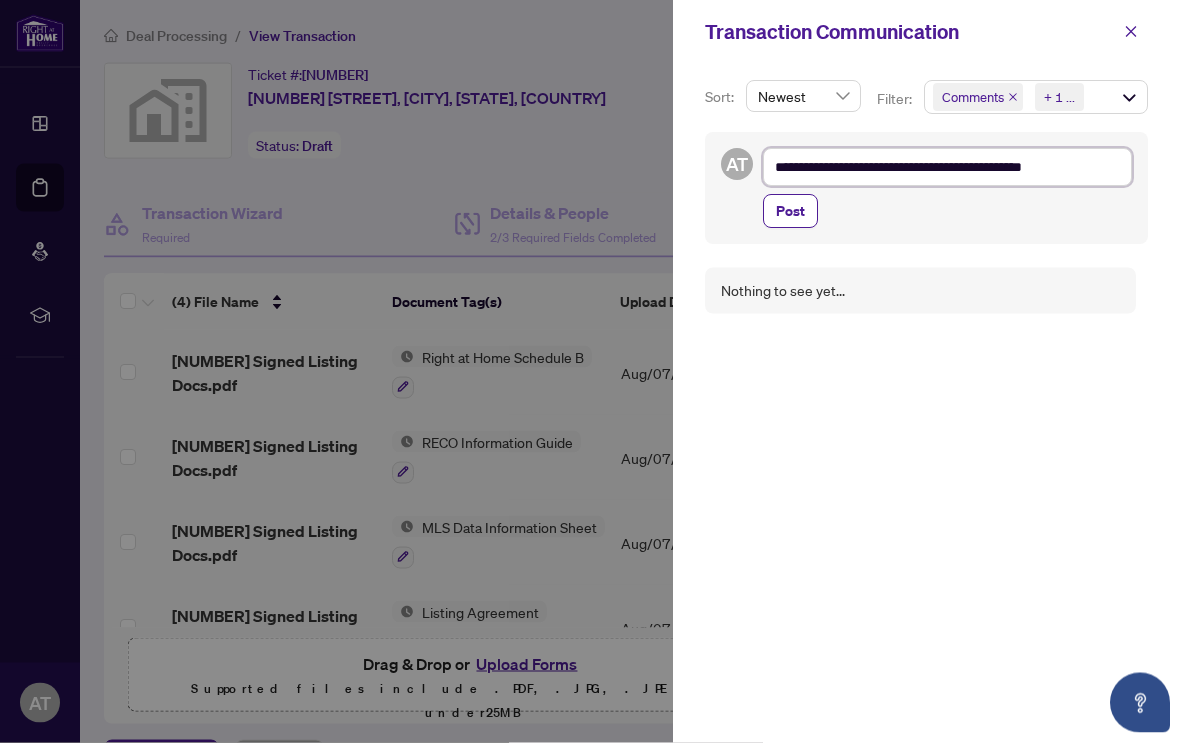 type on "**********" 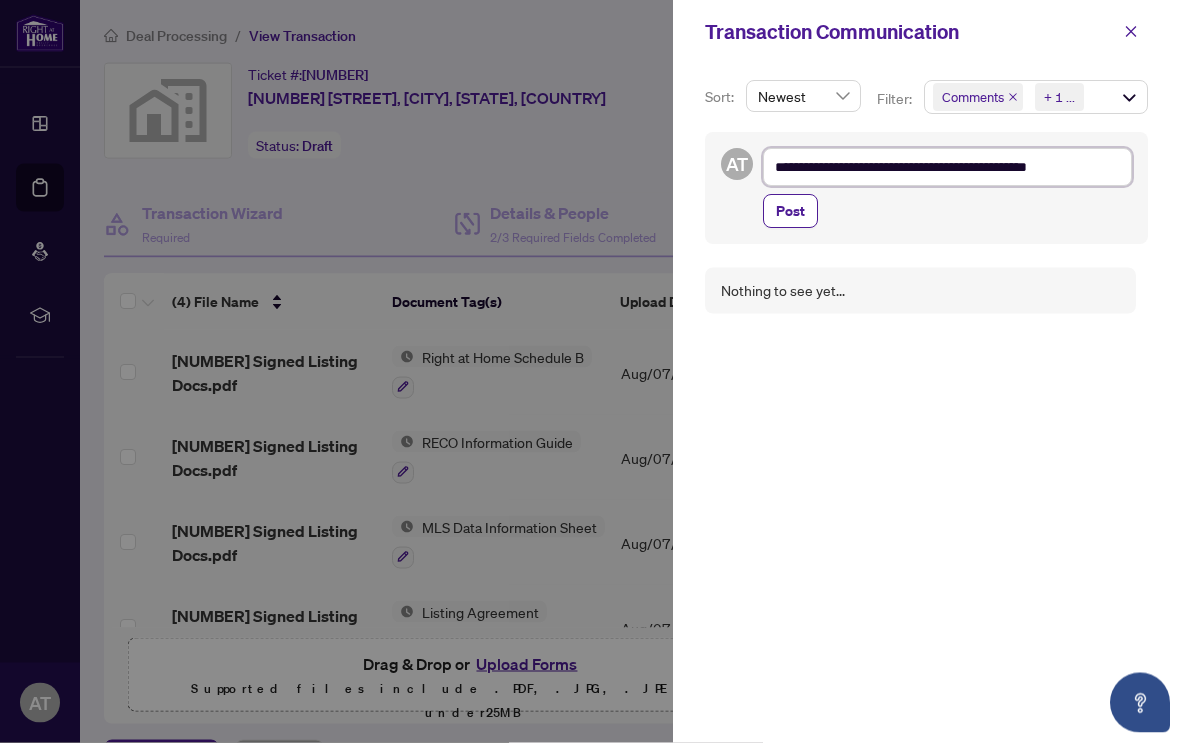 type on "**********" 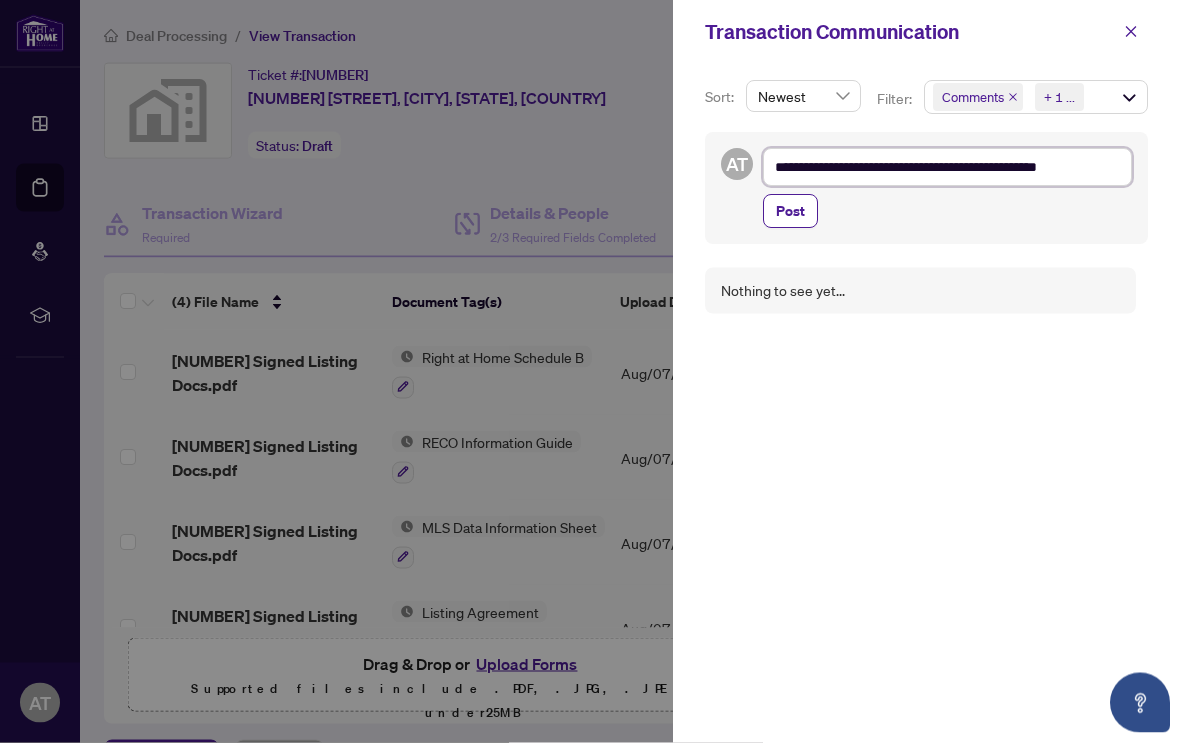 type on "**********" 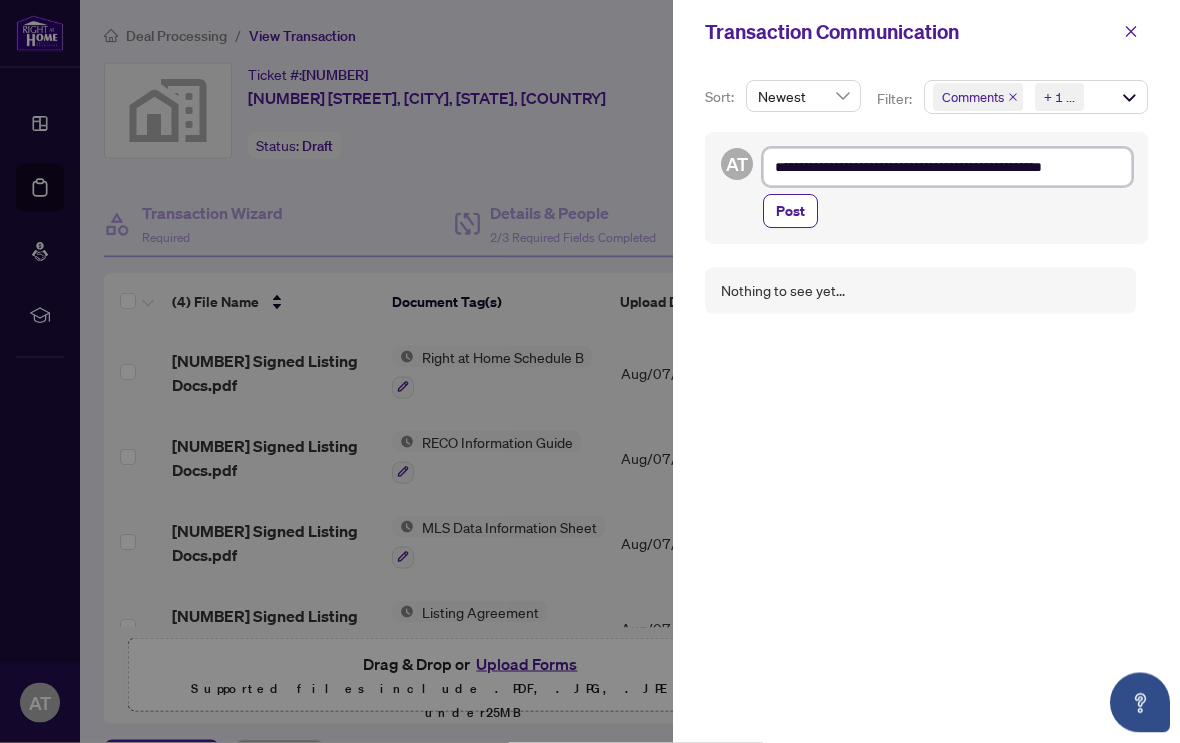 type on "**********" 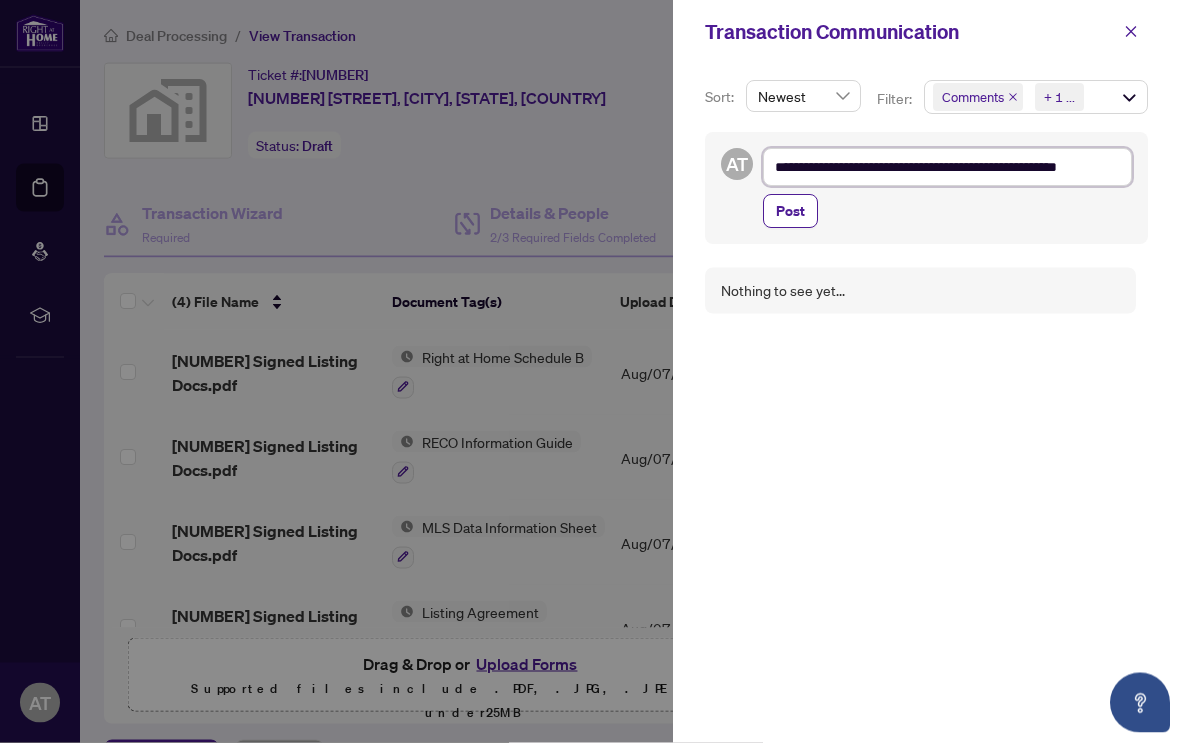 type on "**********" 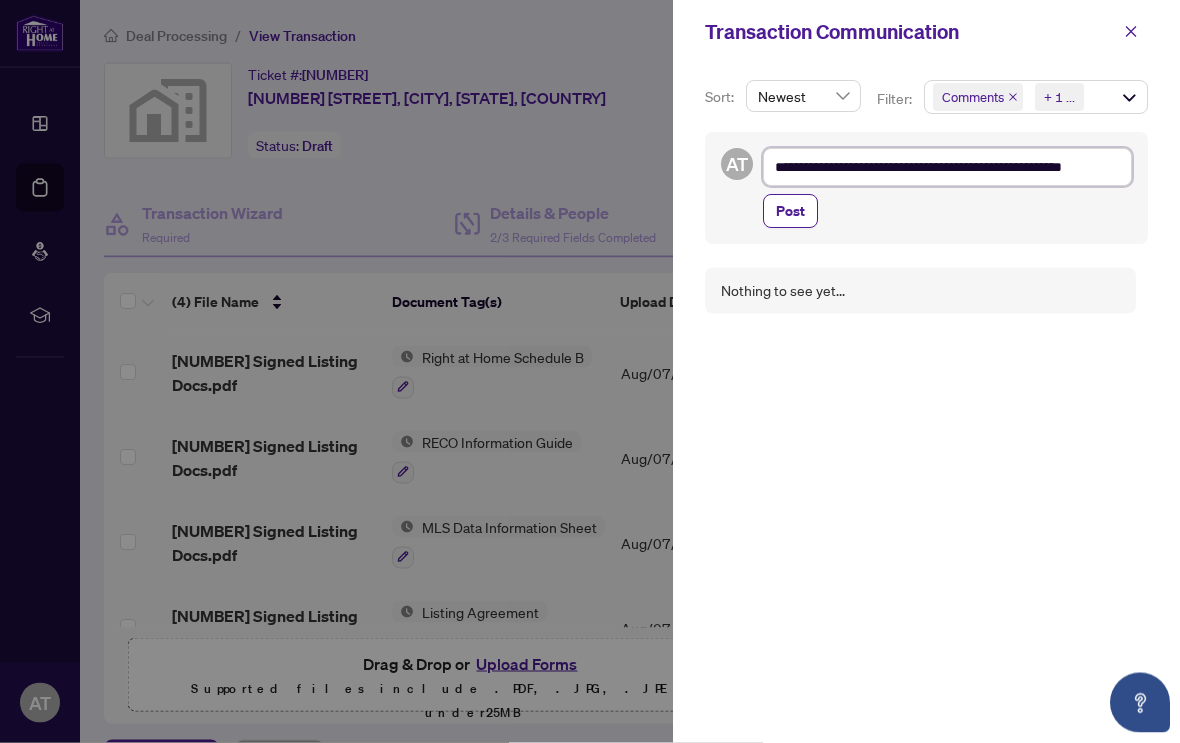 type on "**********" 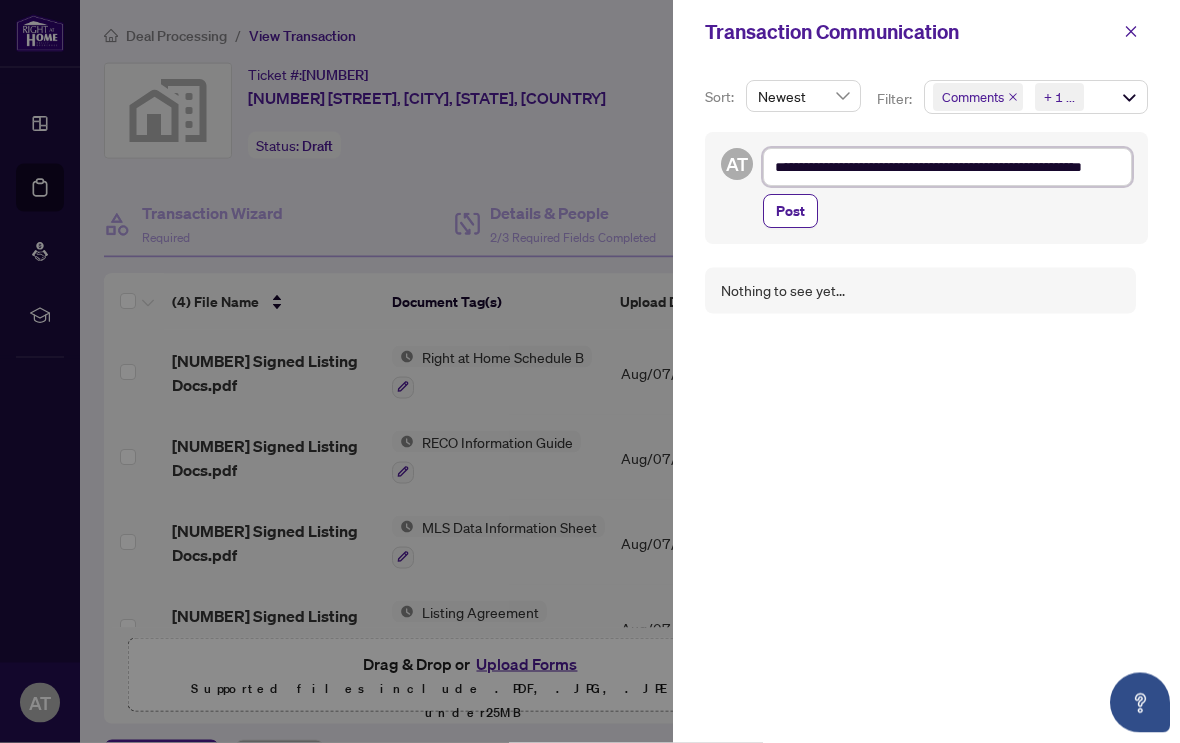 type on "**********" 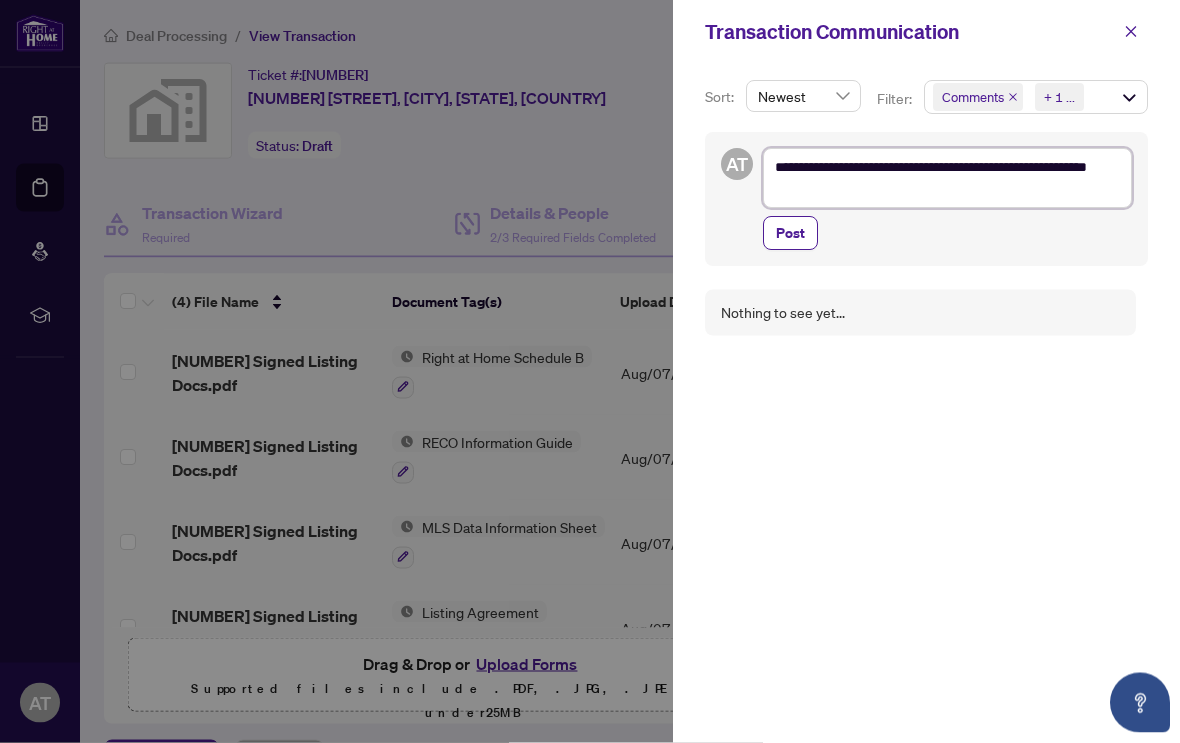 type on "**********" 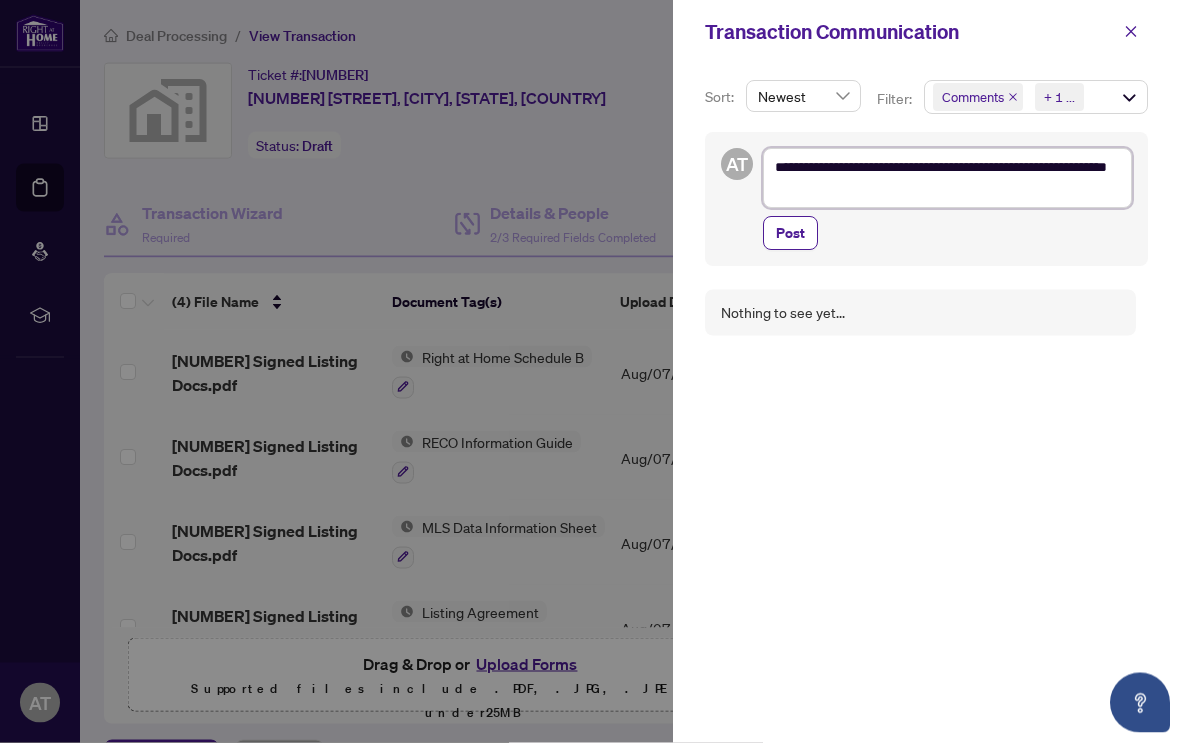type on "**********" 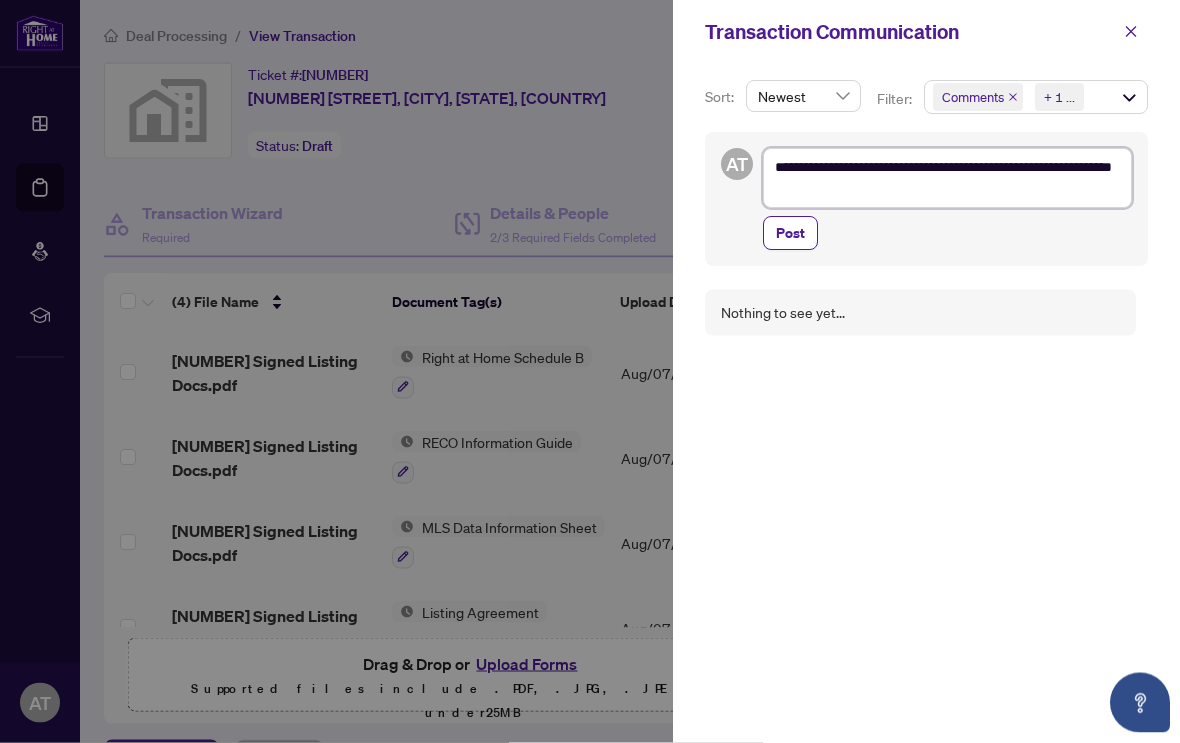 type on "**********" 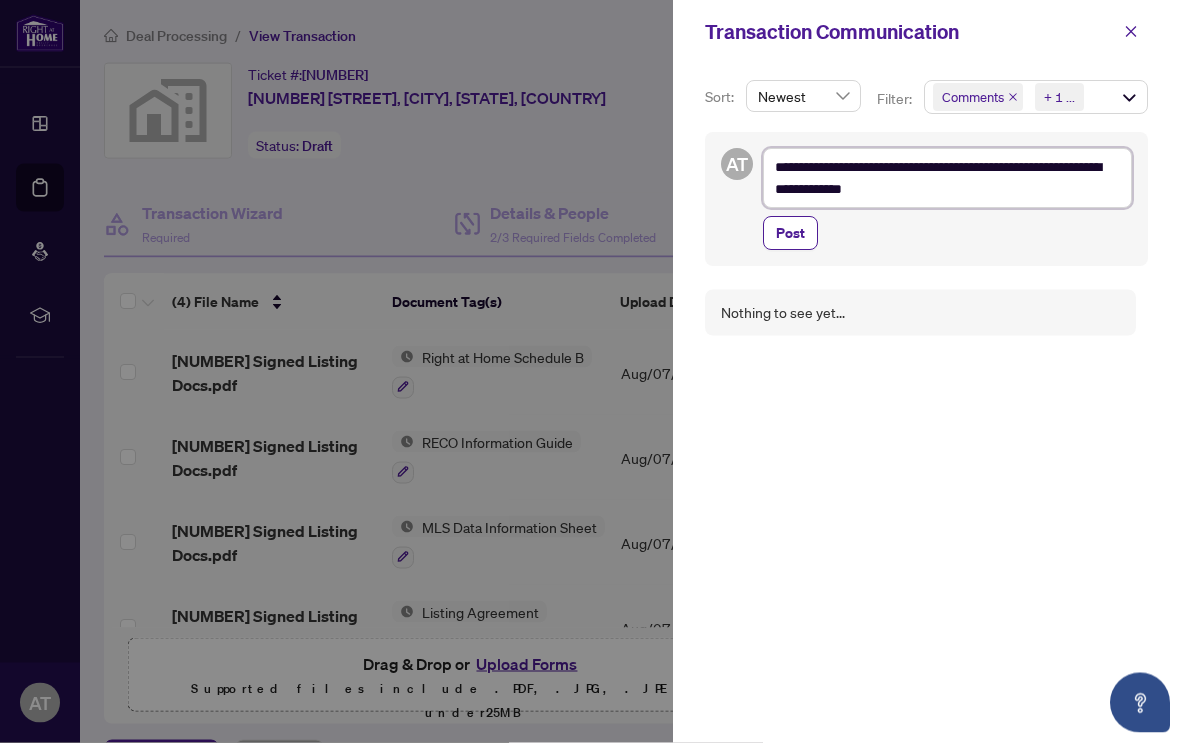 type on "**********" 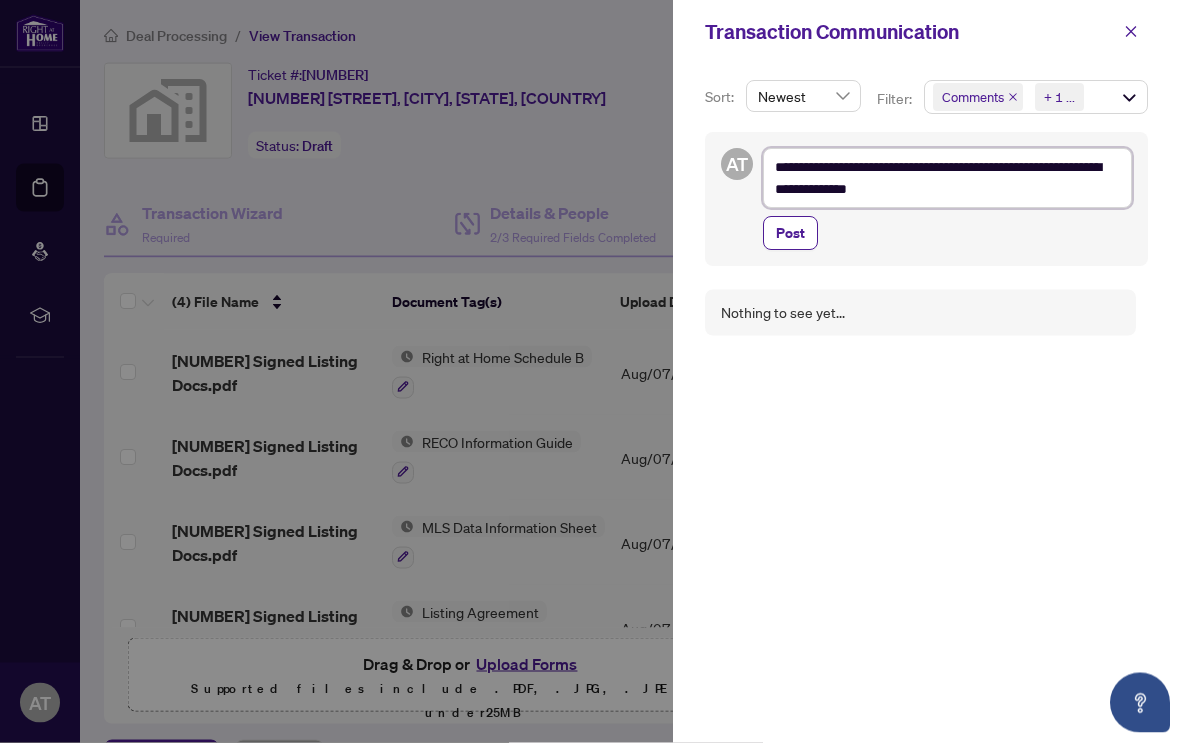 type on "**********" 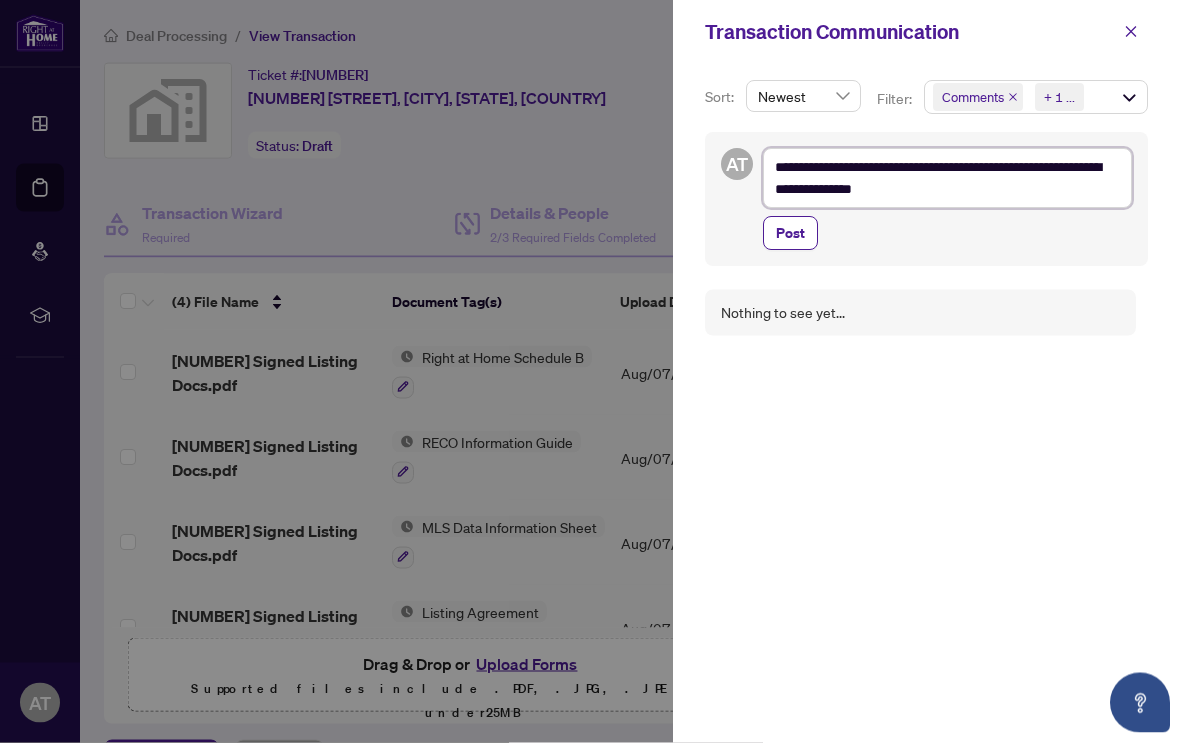 type on "**********" 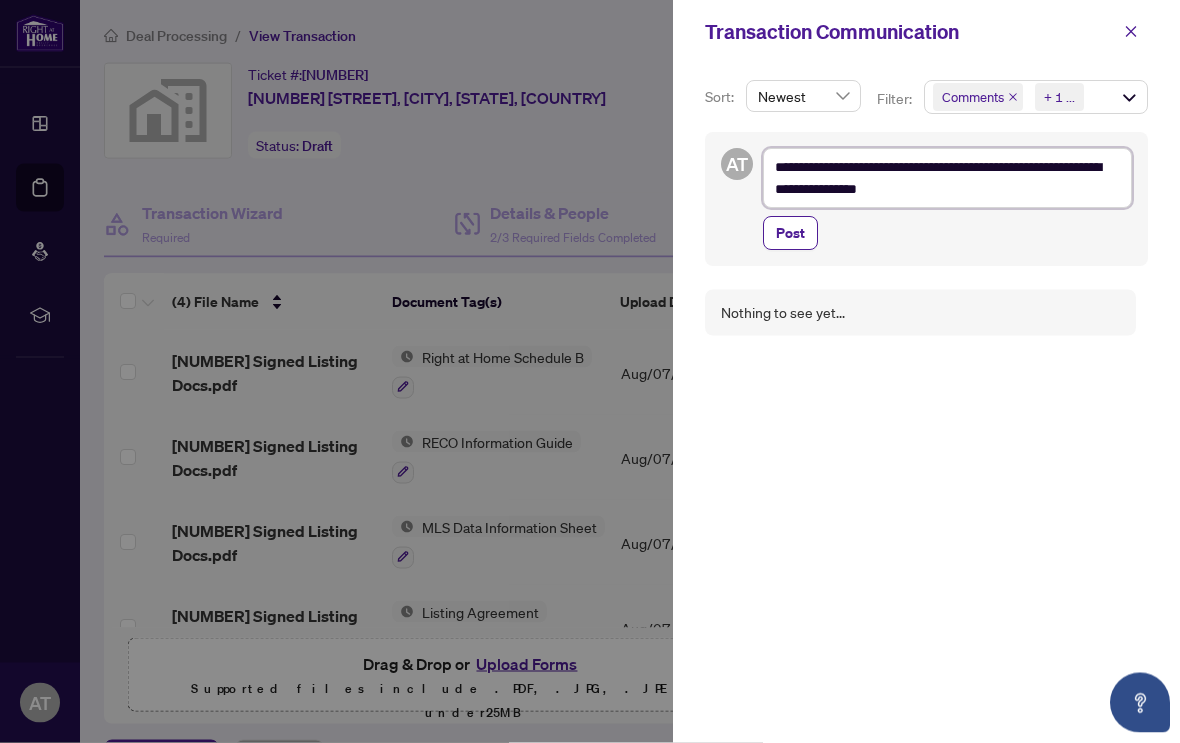 type on "**********" 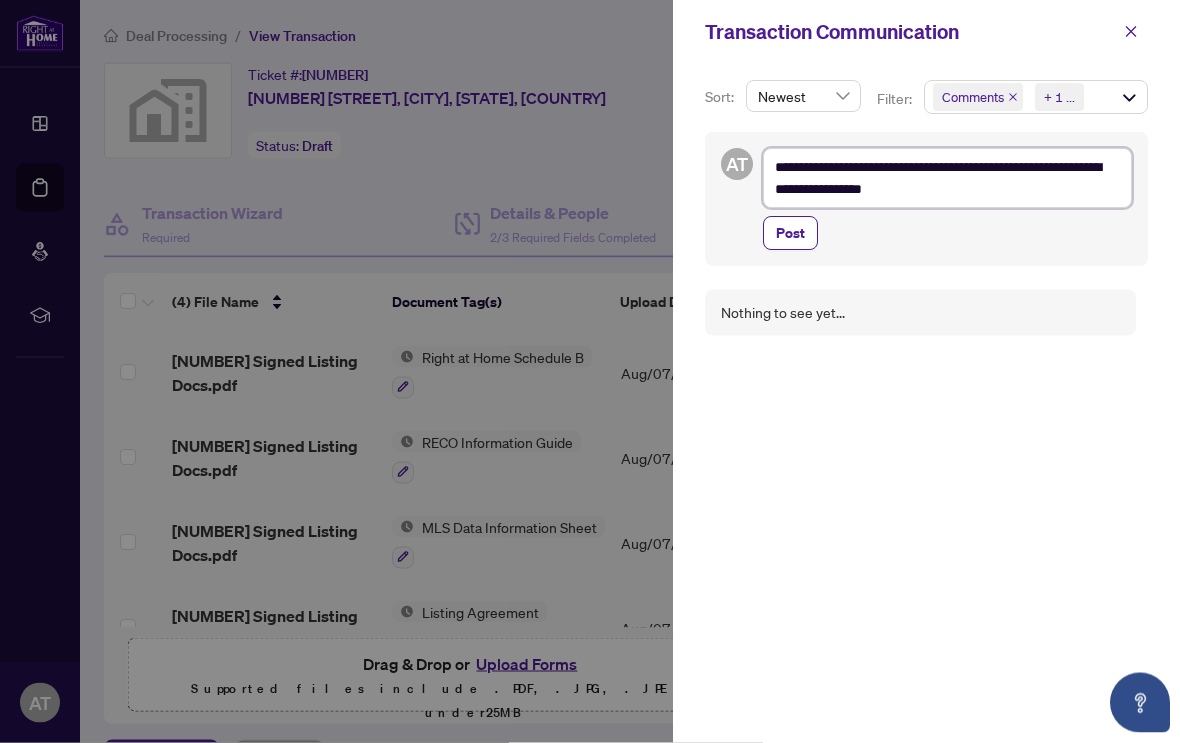 type on "**********" 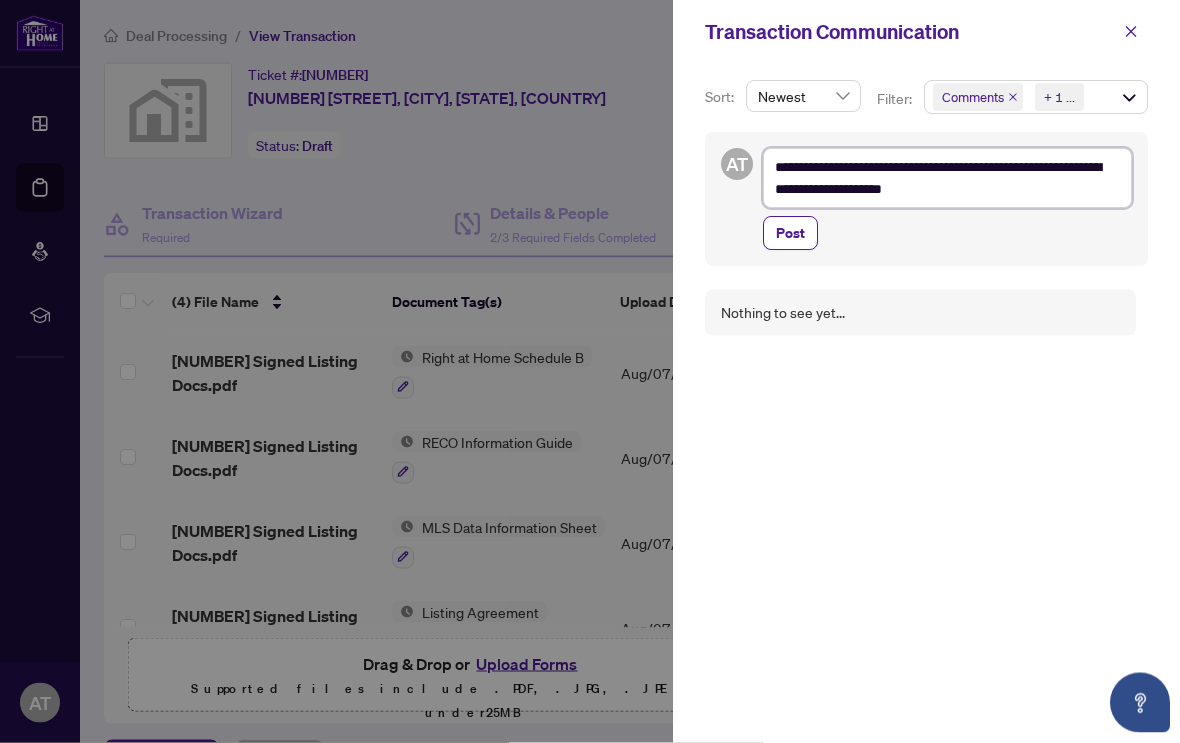 type on "**********" 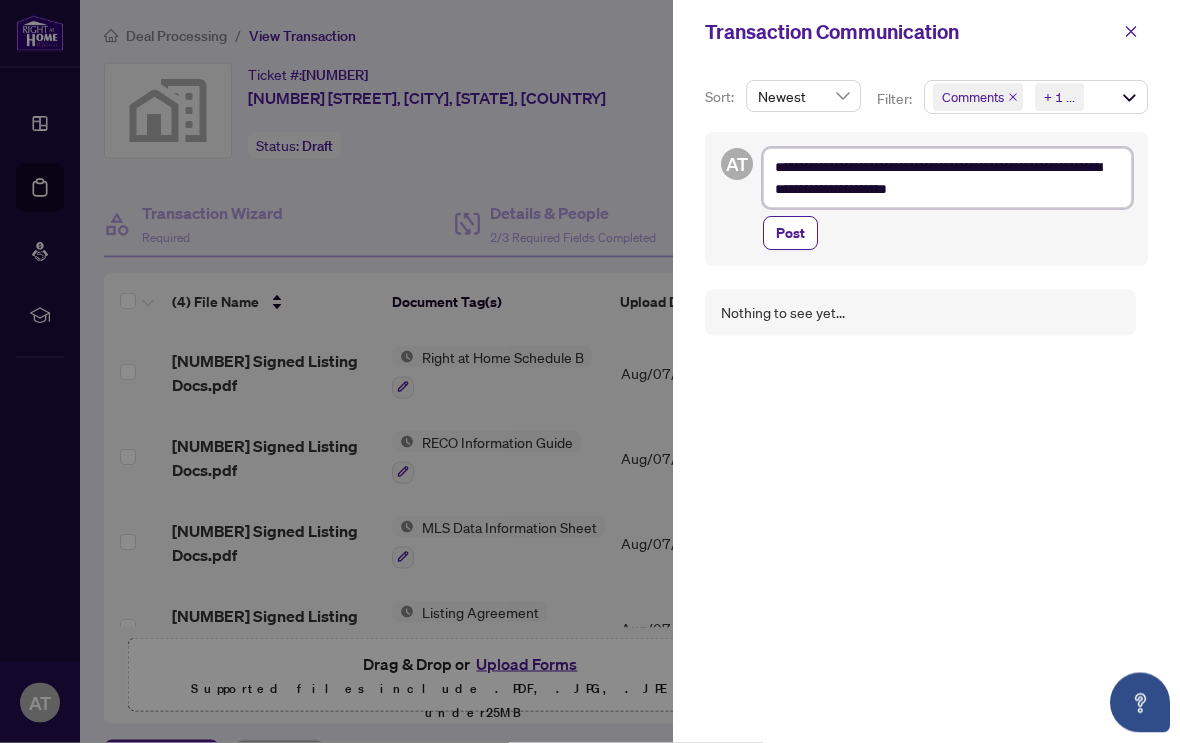 type on "**********" 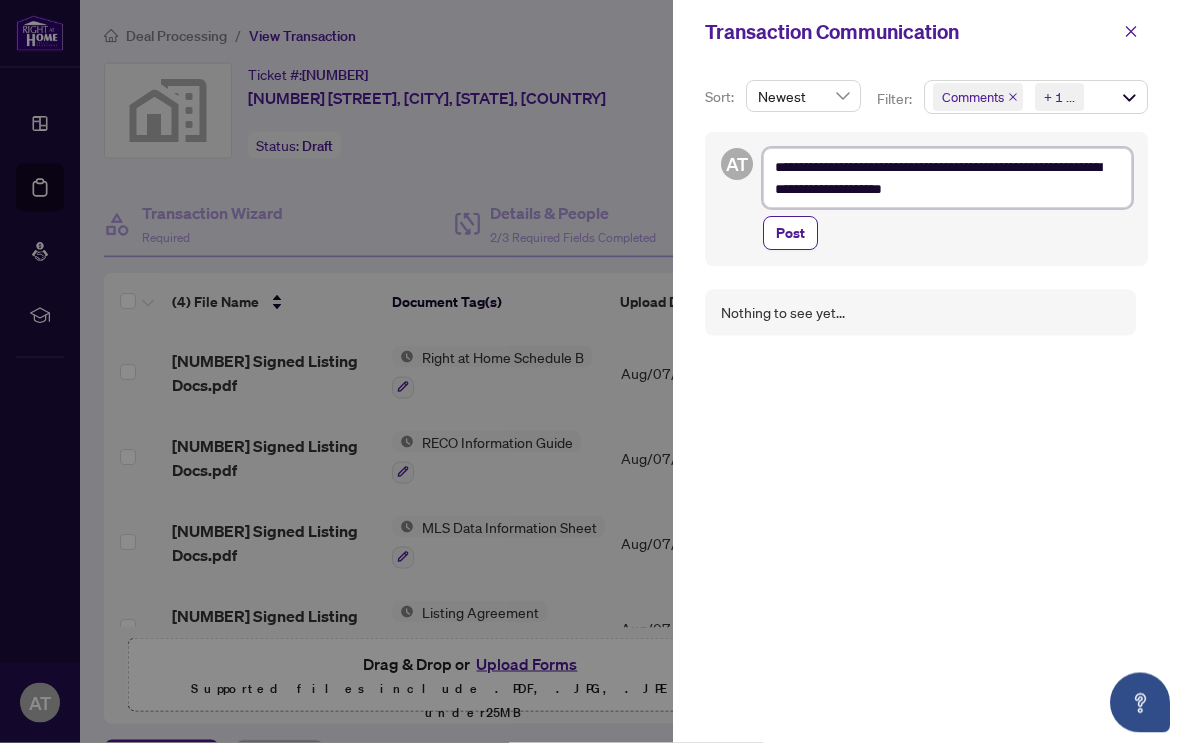 type on "**********" 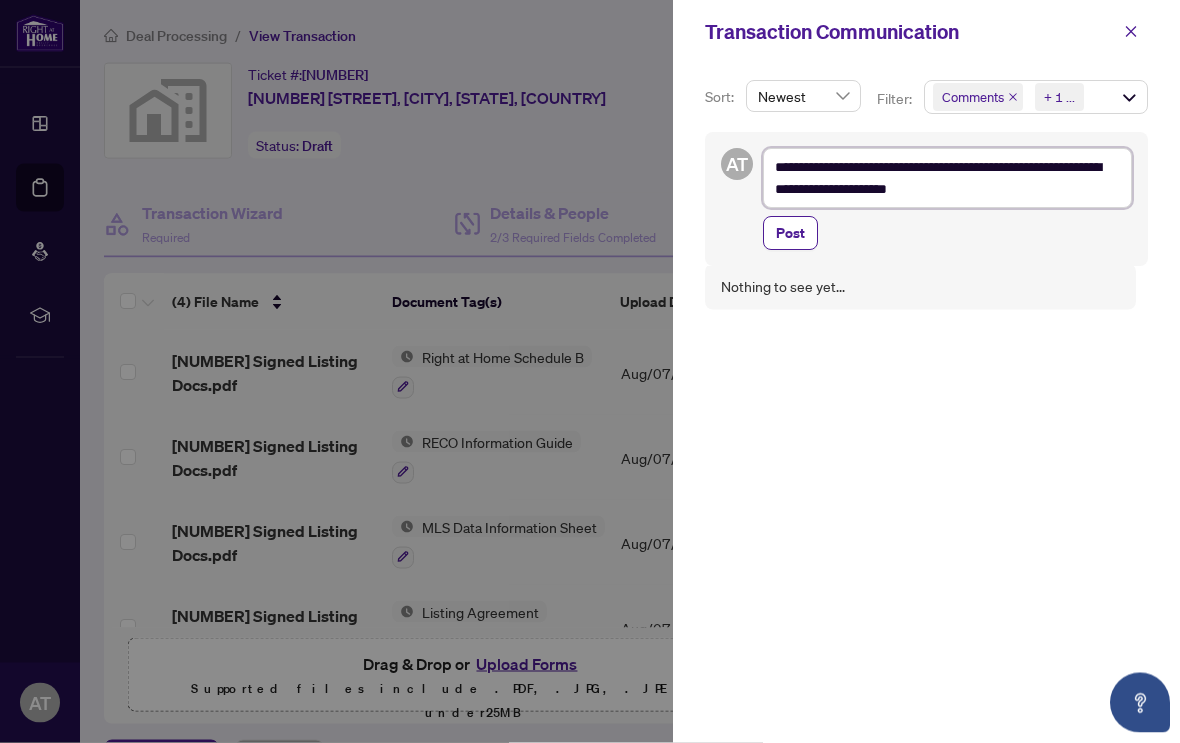 scroll, scrollTop: 26, scrollLeft: 0, axis: vertical 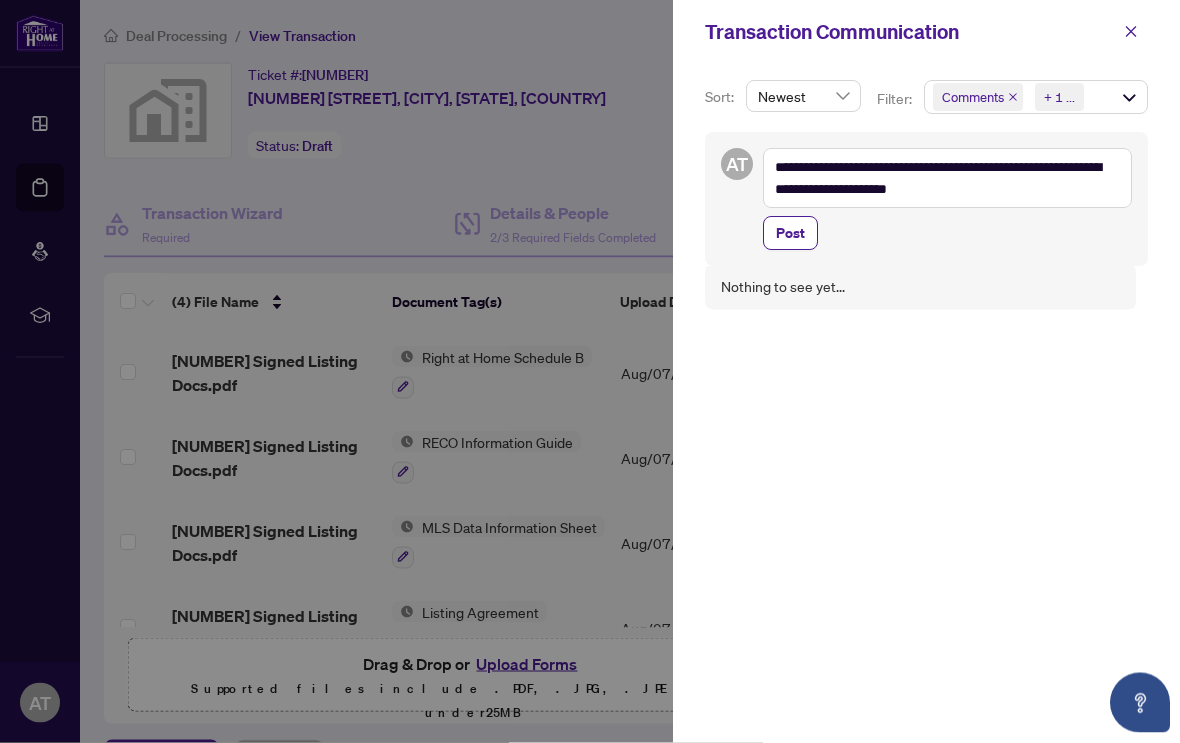 click on "Post" at bounding box center [790, 233] 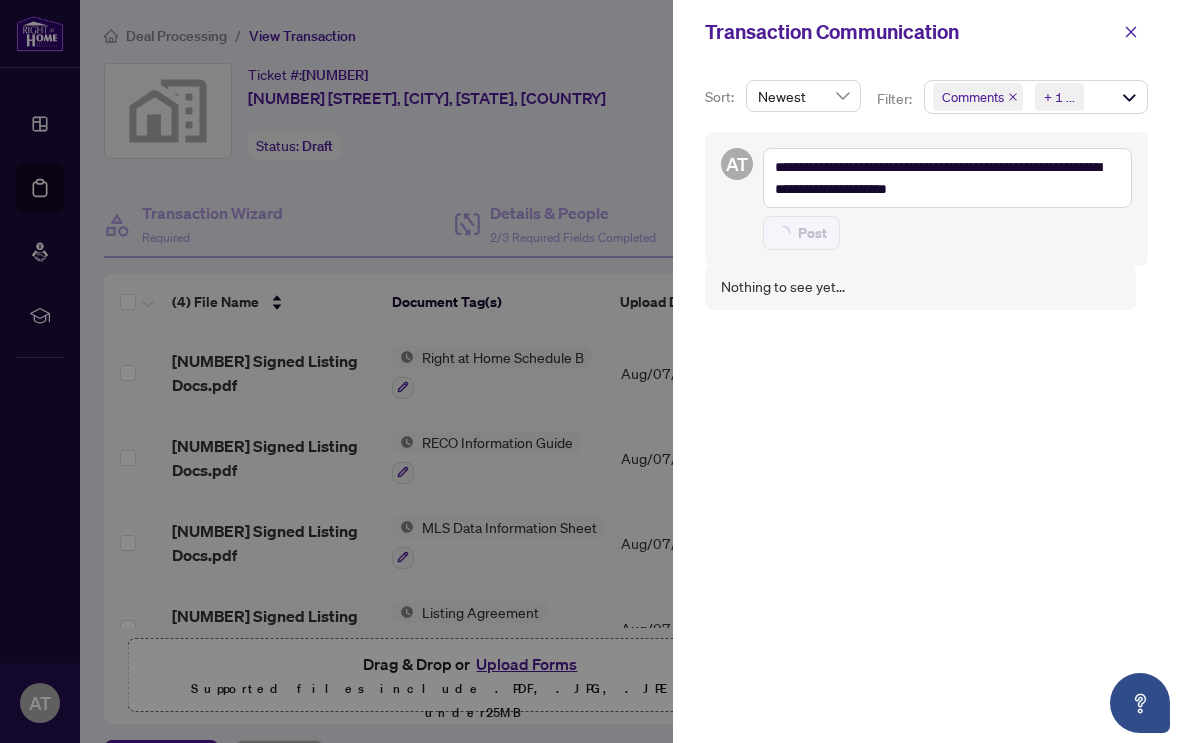 type 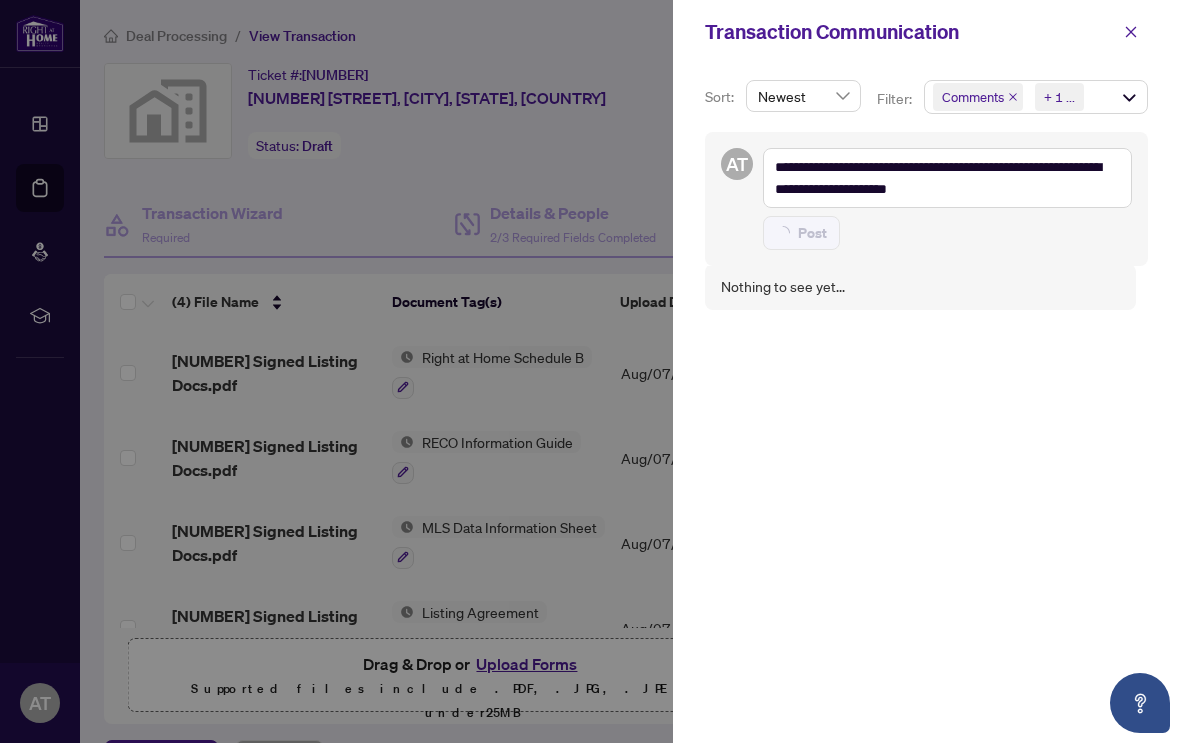 type on "**********" 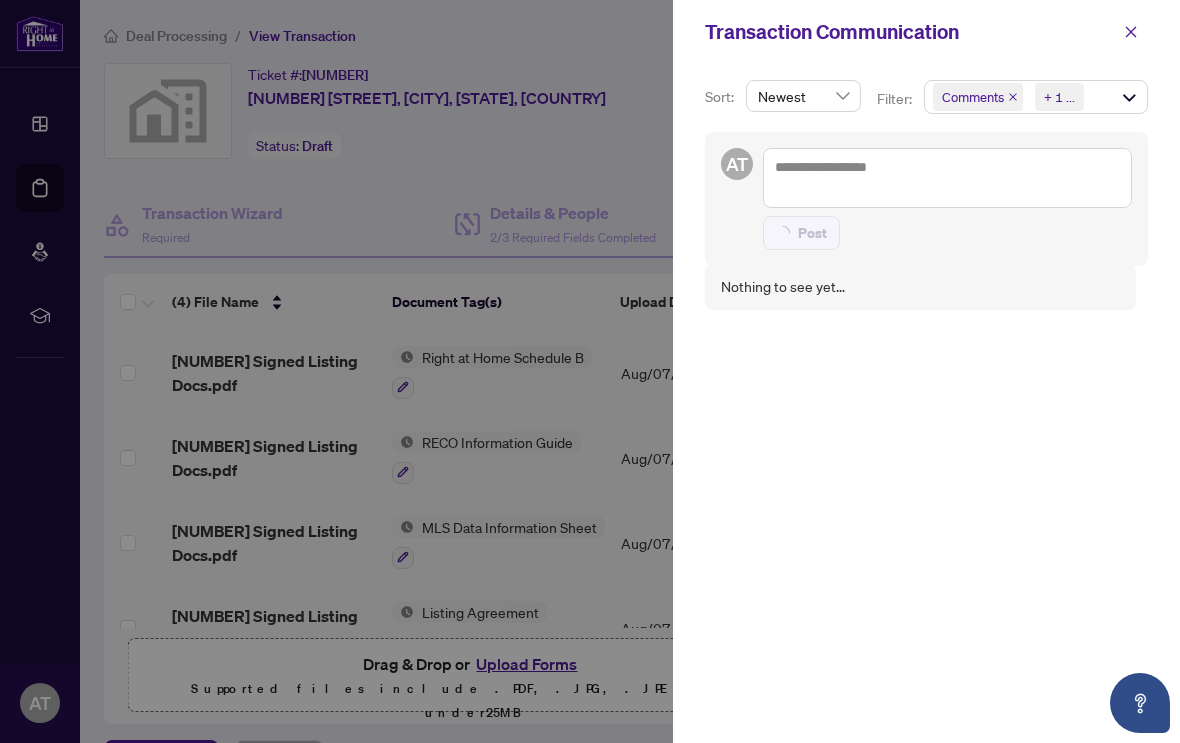 scroll, scrollTop: 4, scrollLeft: 0, axis: vertical 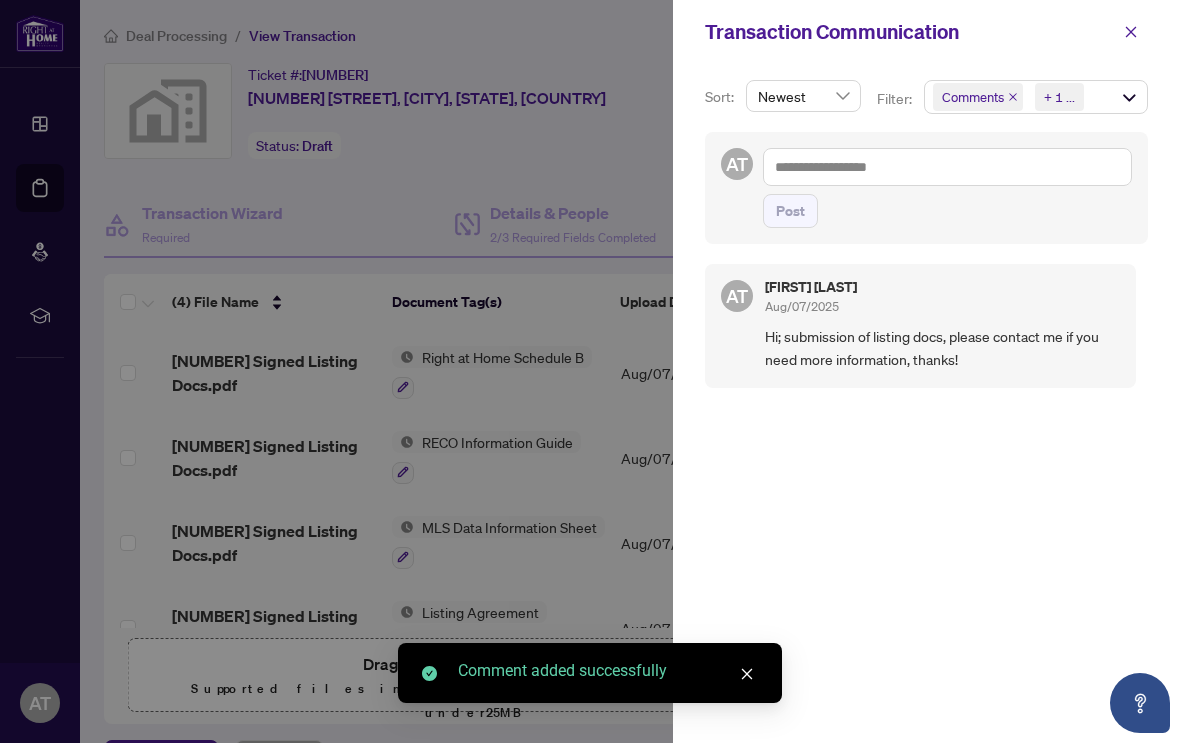 click 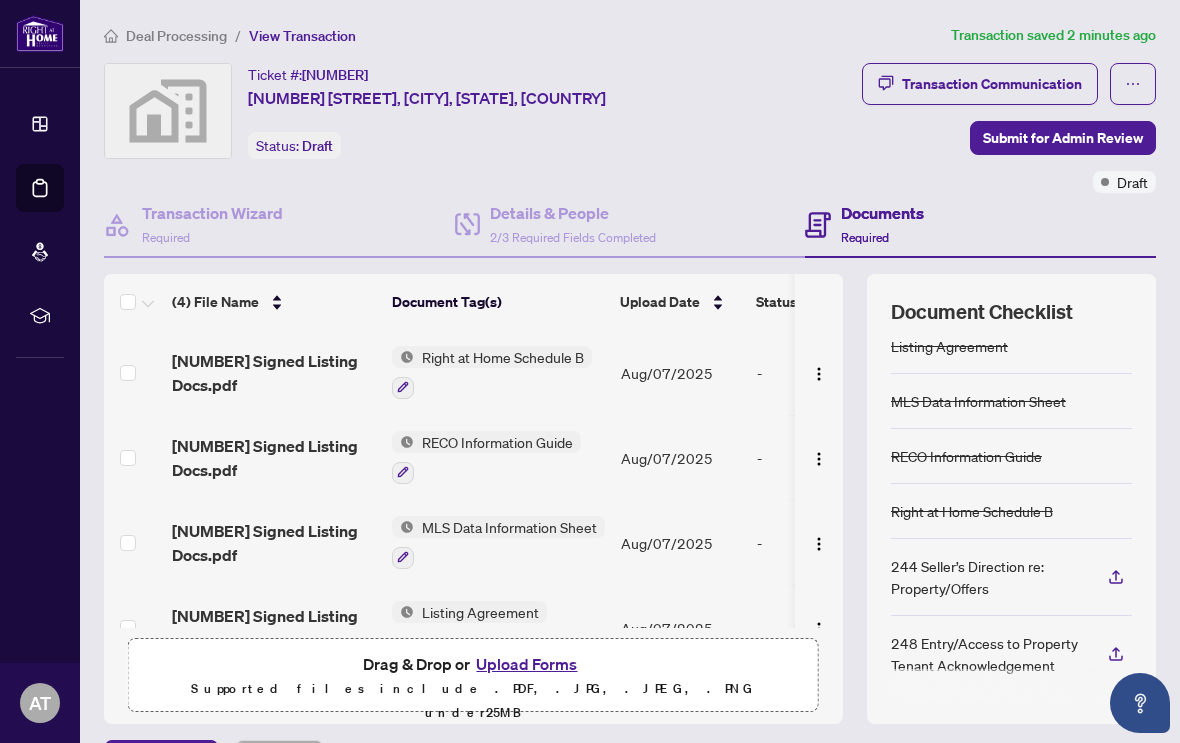 click on "Submit for Admin Review" at bounding box center (1063, 138) 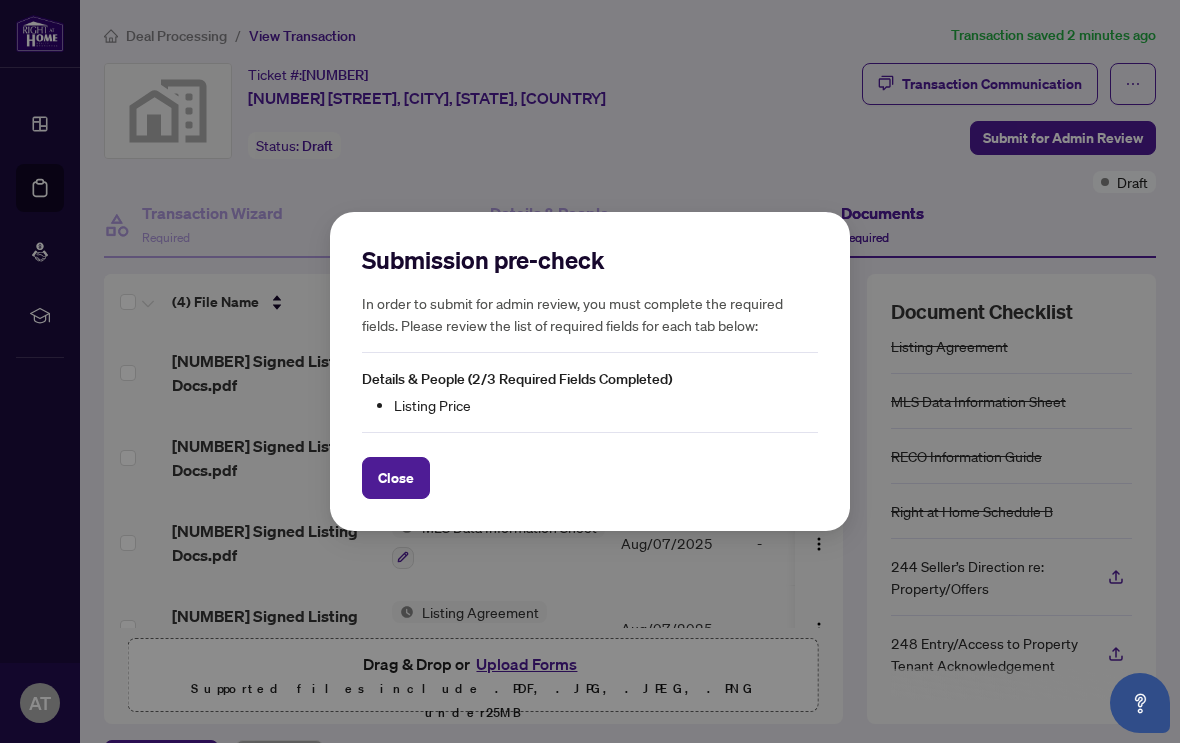 click on "Listing Price" at bounding box center (606, 405) 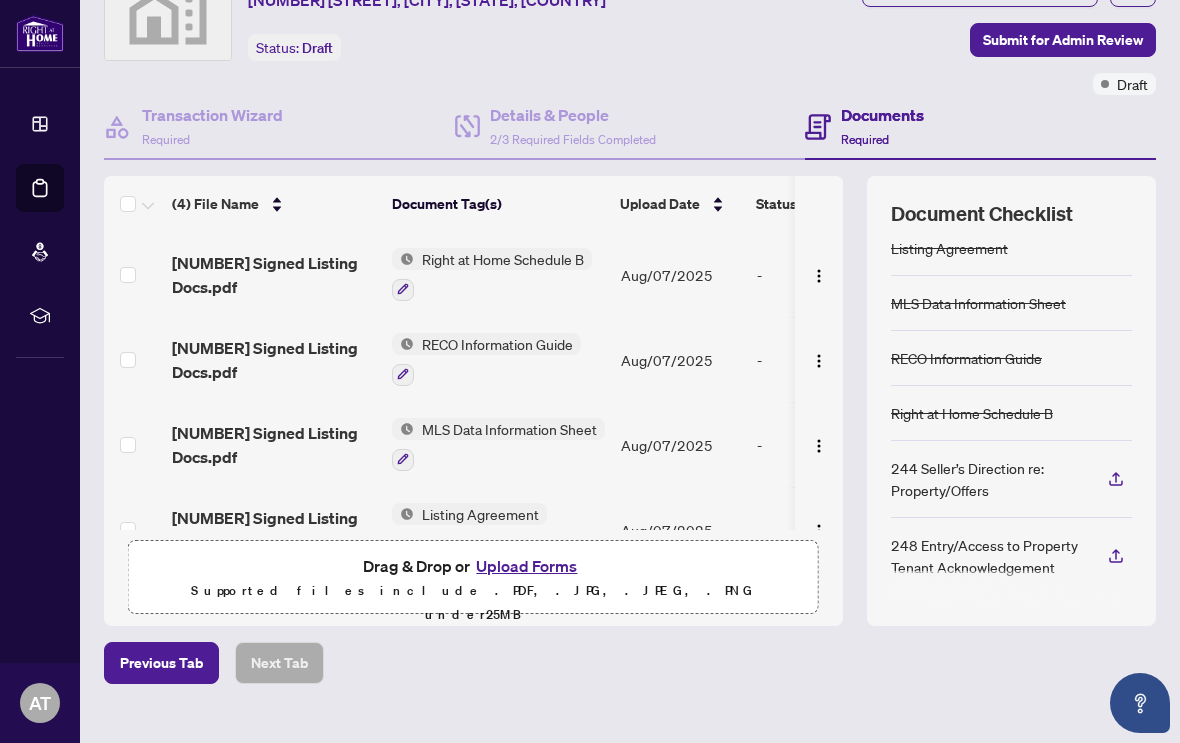 scroll, scrollTop: 98, scrollLeft: 0, axis: vertical 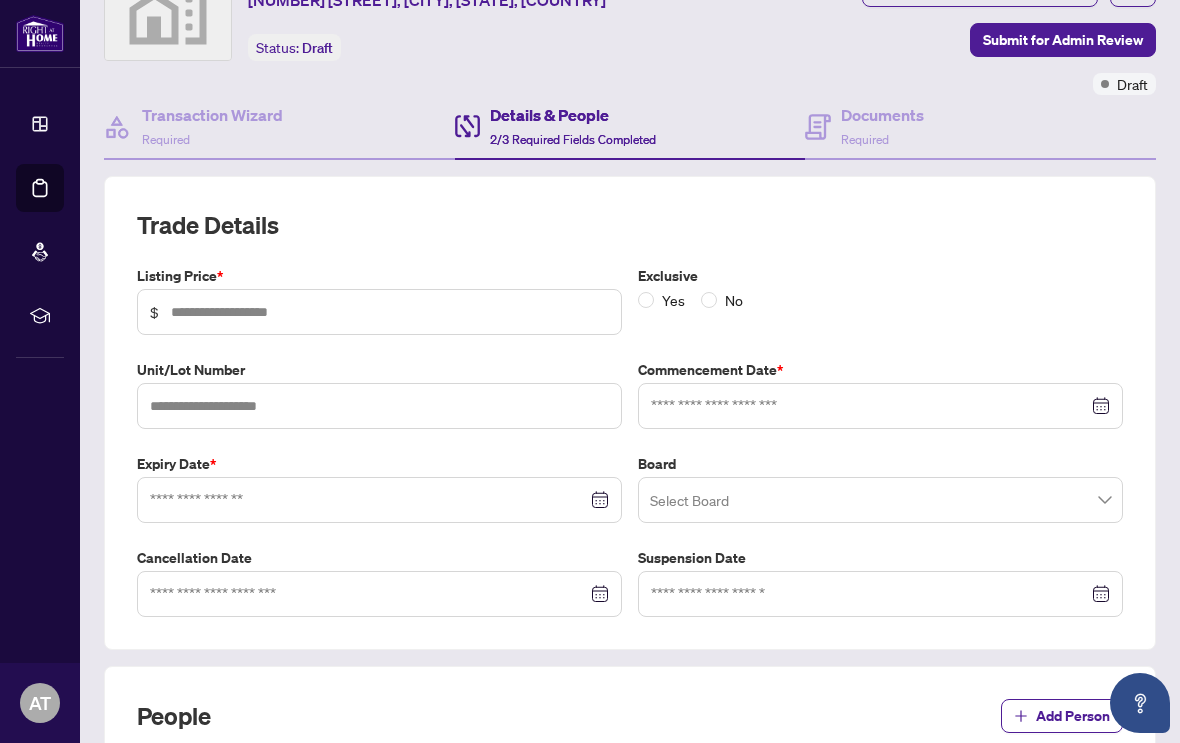 type on "*****" 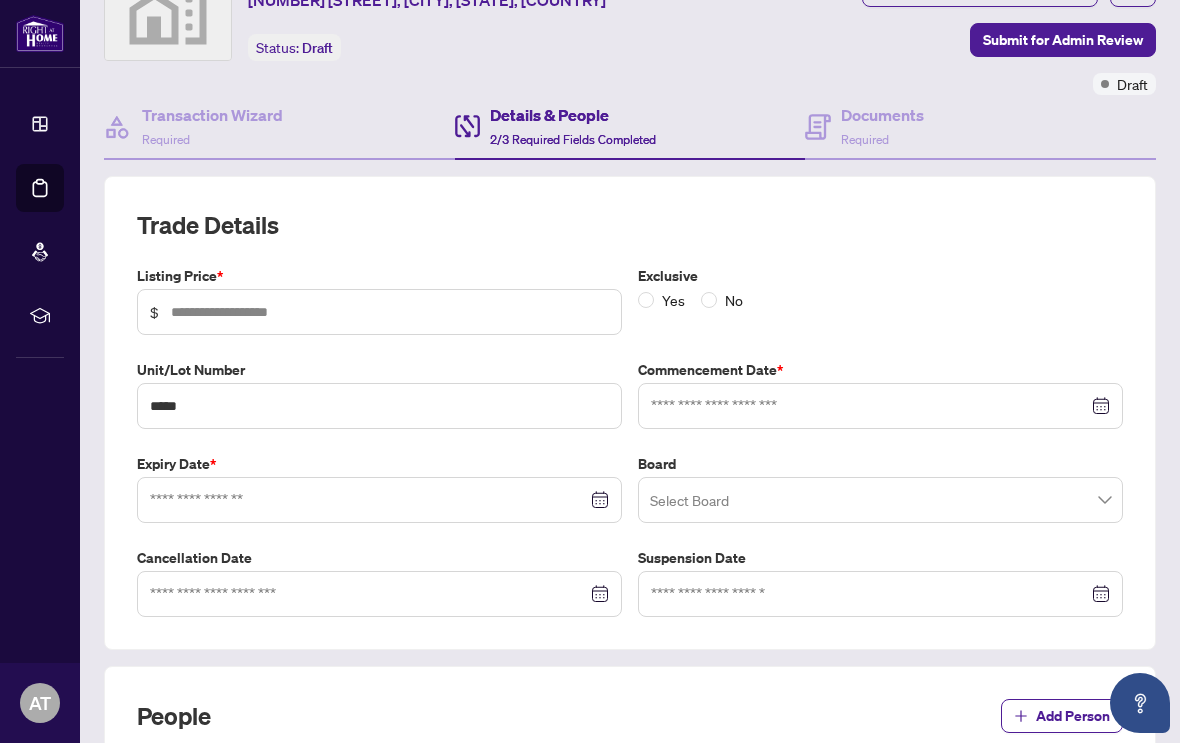 type on "**********" 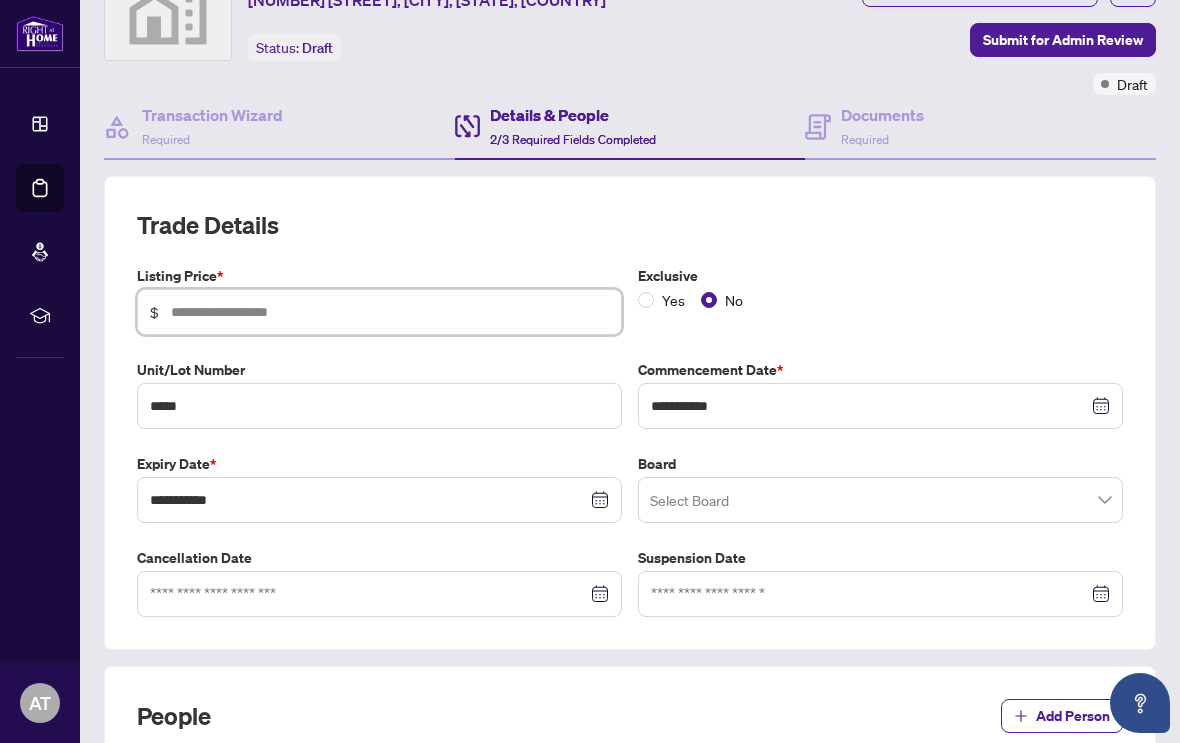 click at bounding box center [390, 312] 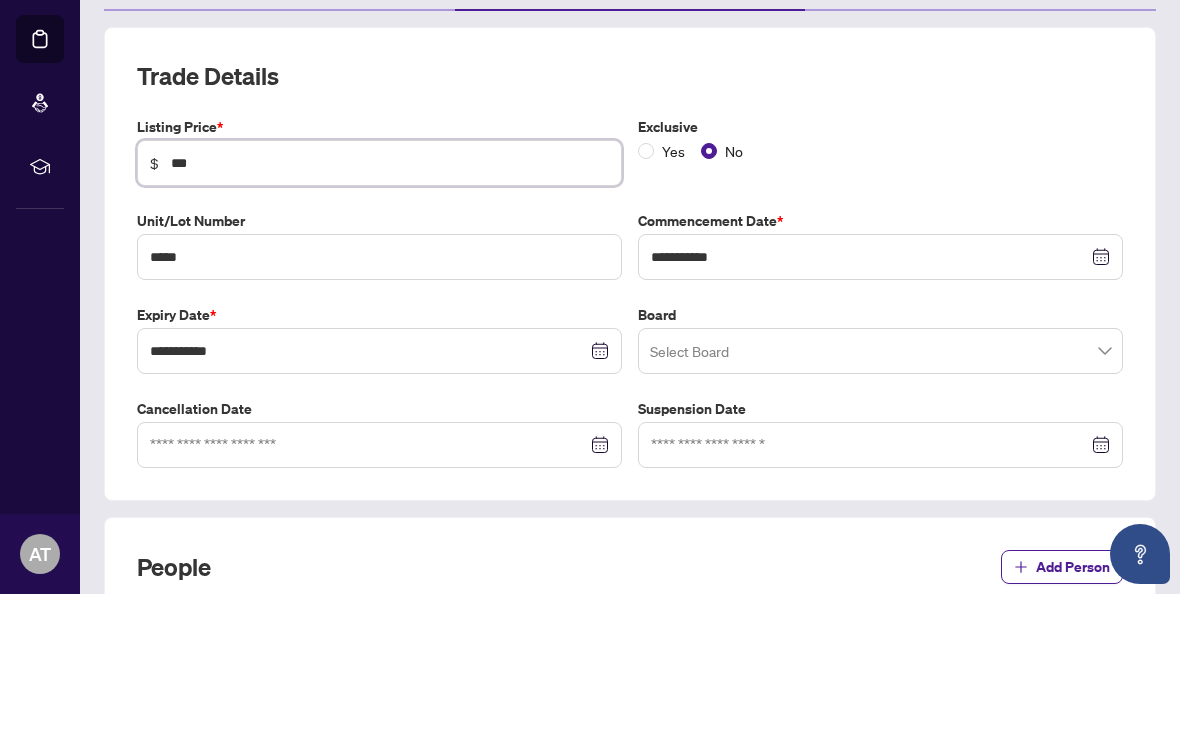 type on "*****" 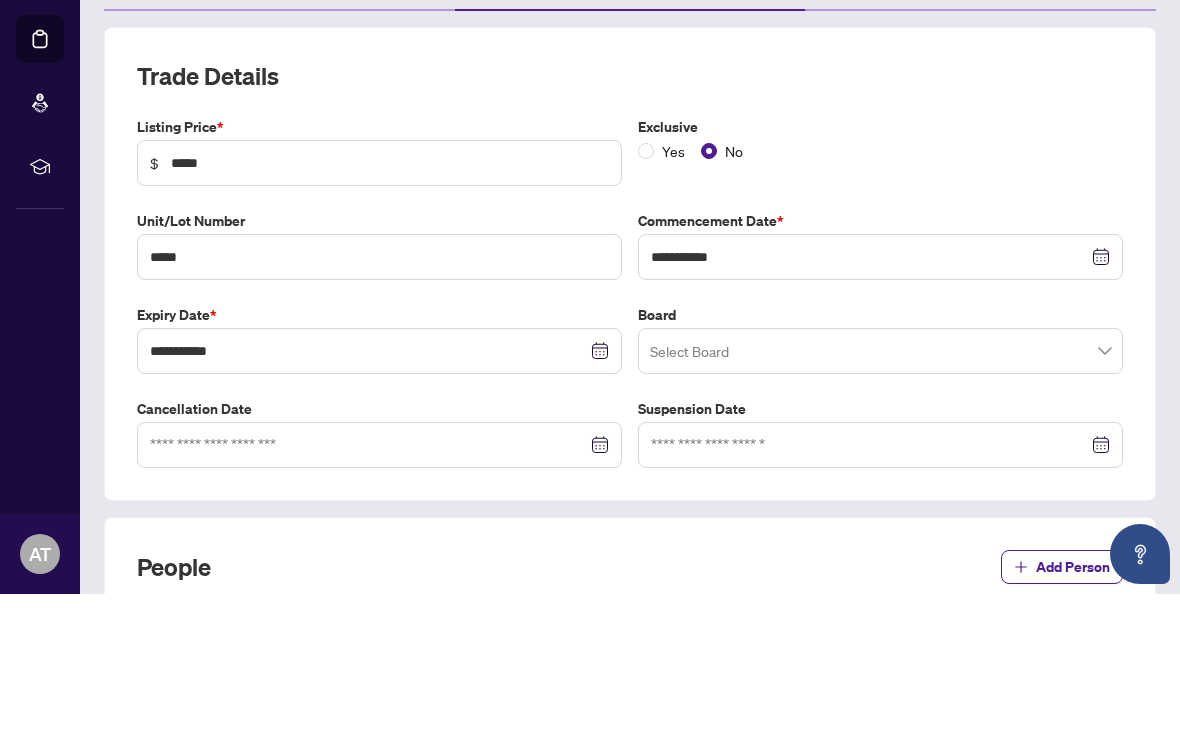 click on "Exclusive" at bounding box center [880, 276] 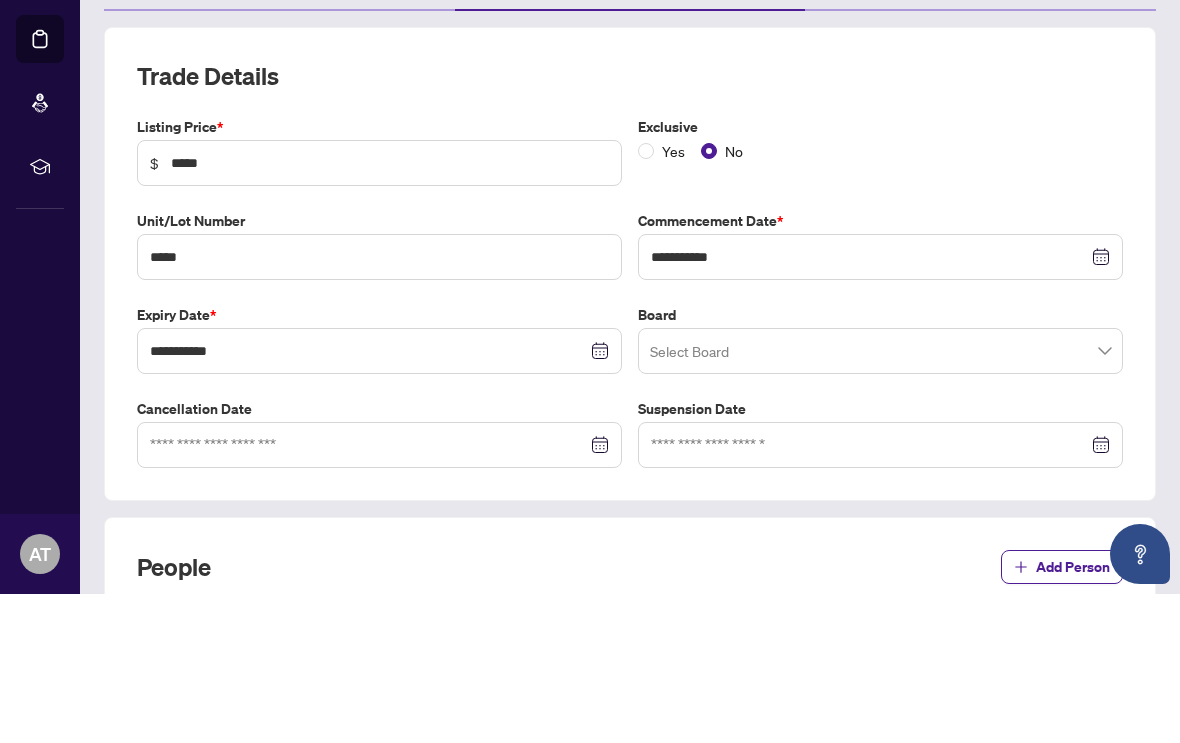 scroll, scrollTop: 33, scrollLeft: 0, axis: vertical 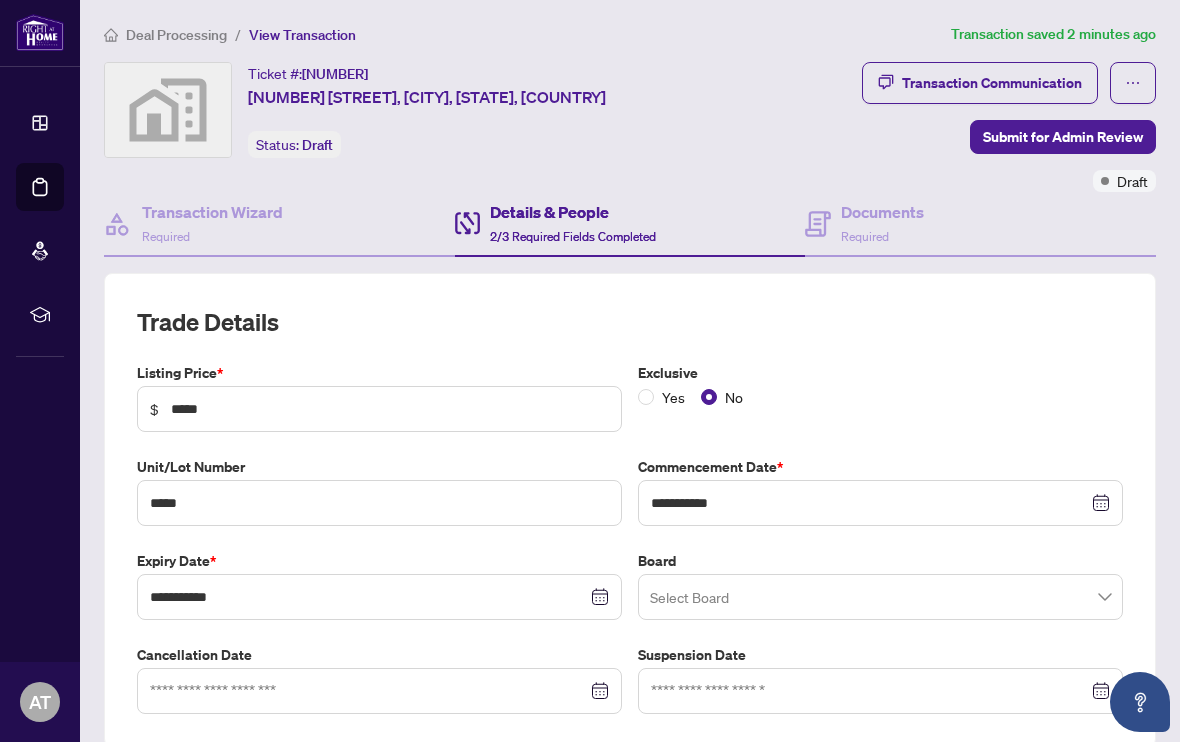click on "Submit for Admin Review" at bounding box center [1063, 138] 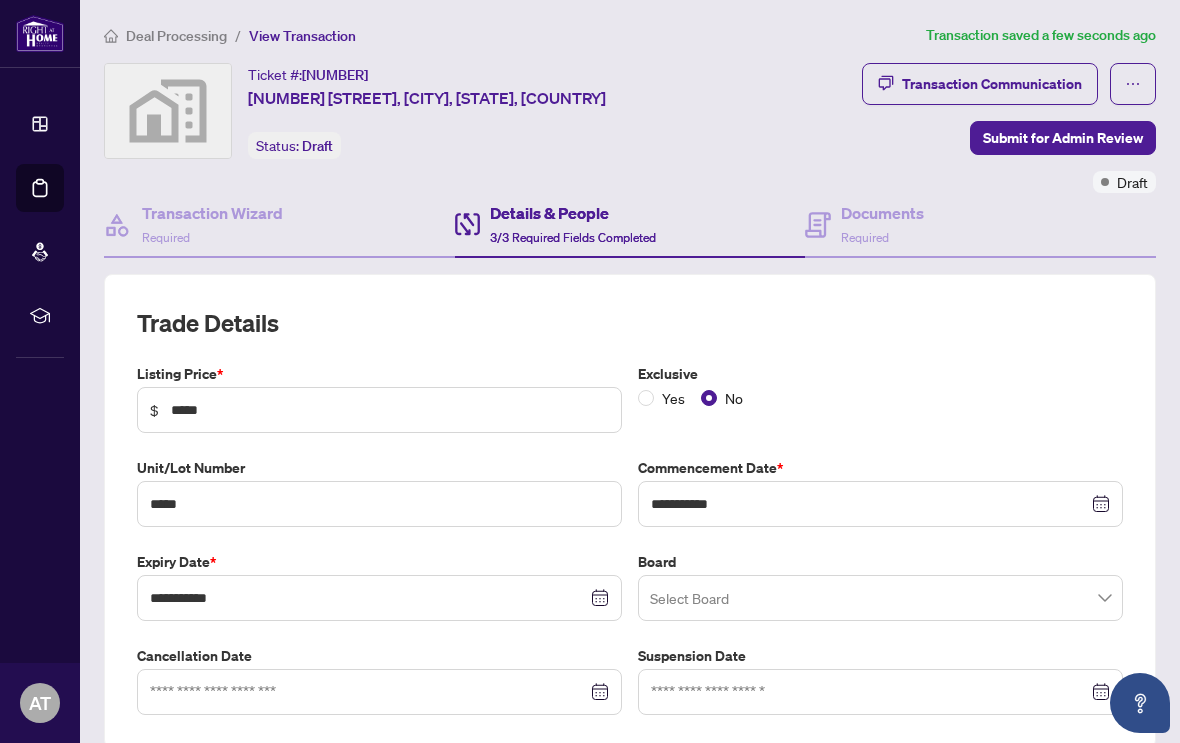 scroll, scrollTop: 0, scrollLeft: 0, axis: both 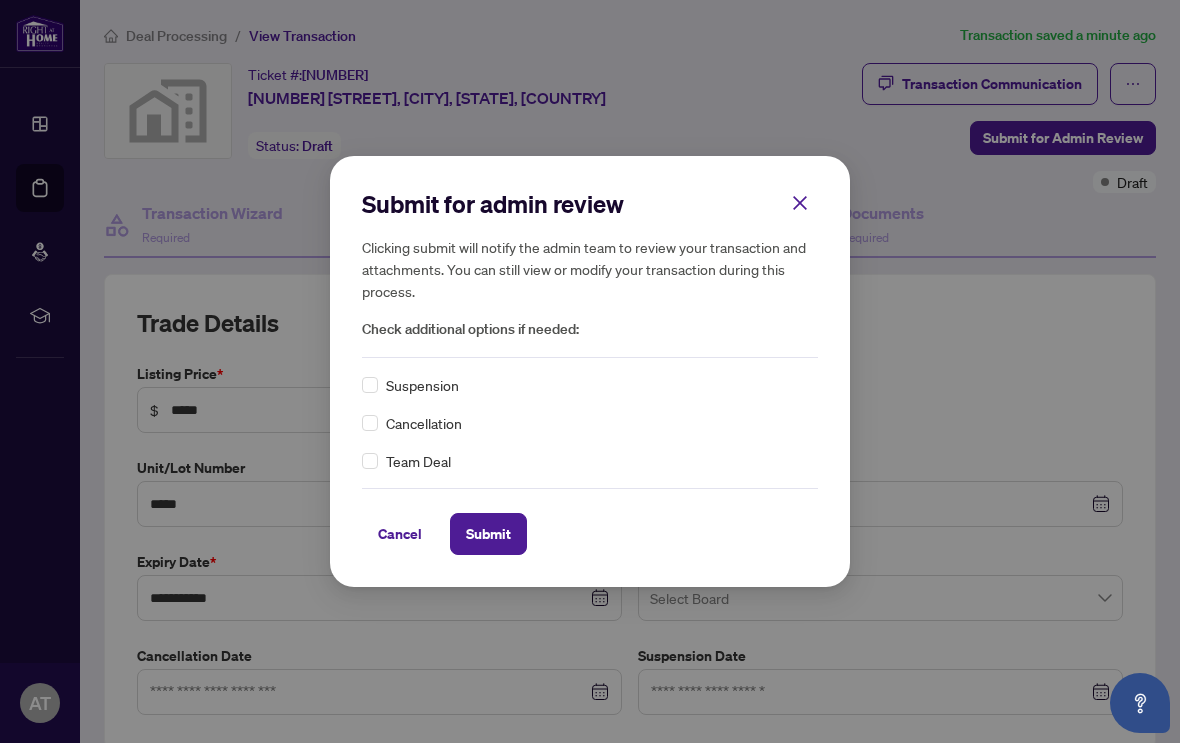click on "Submit" at bounding box center [488, 534] 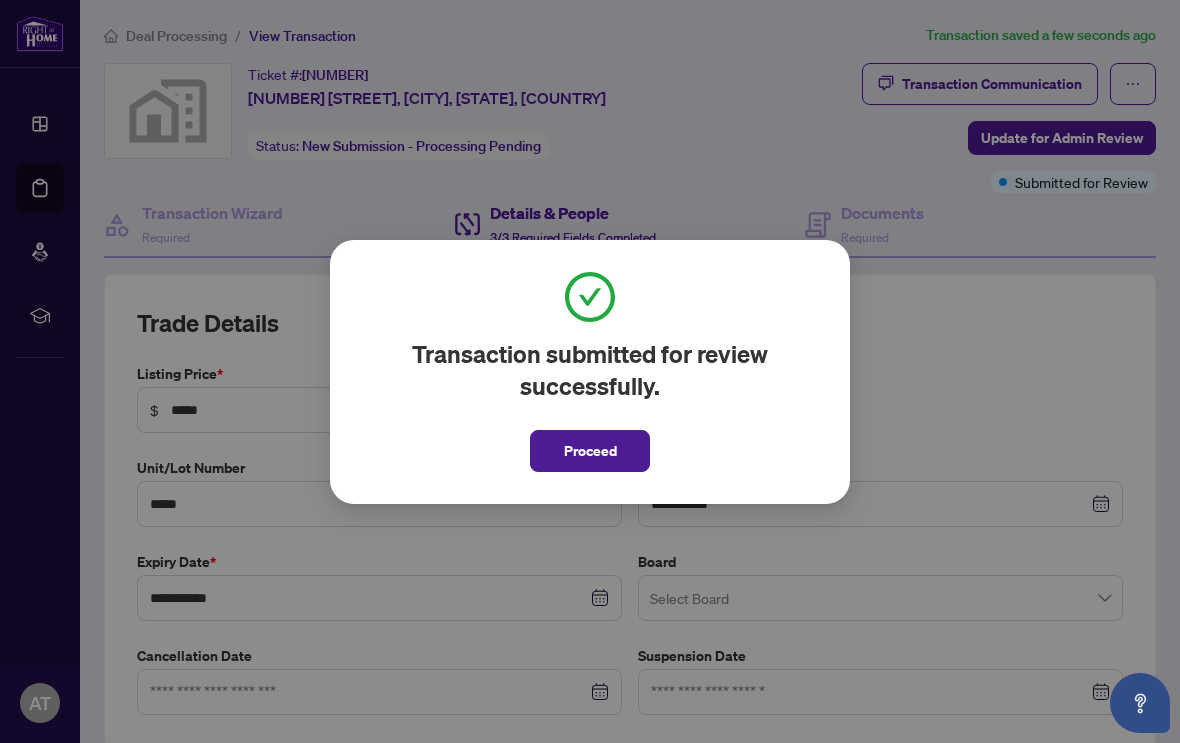 click on "Proceed" at bounding box center [590, 451] 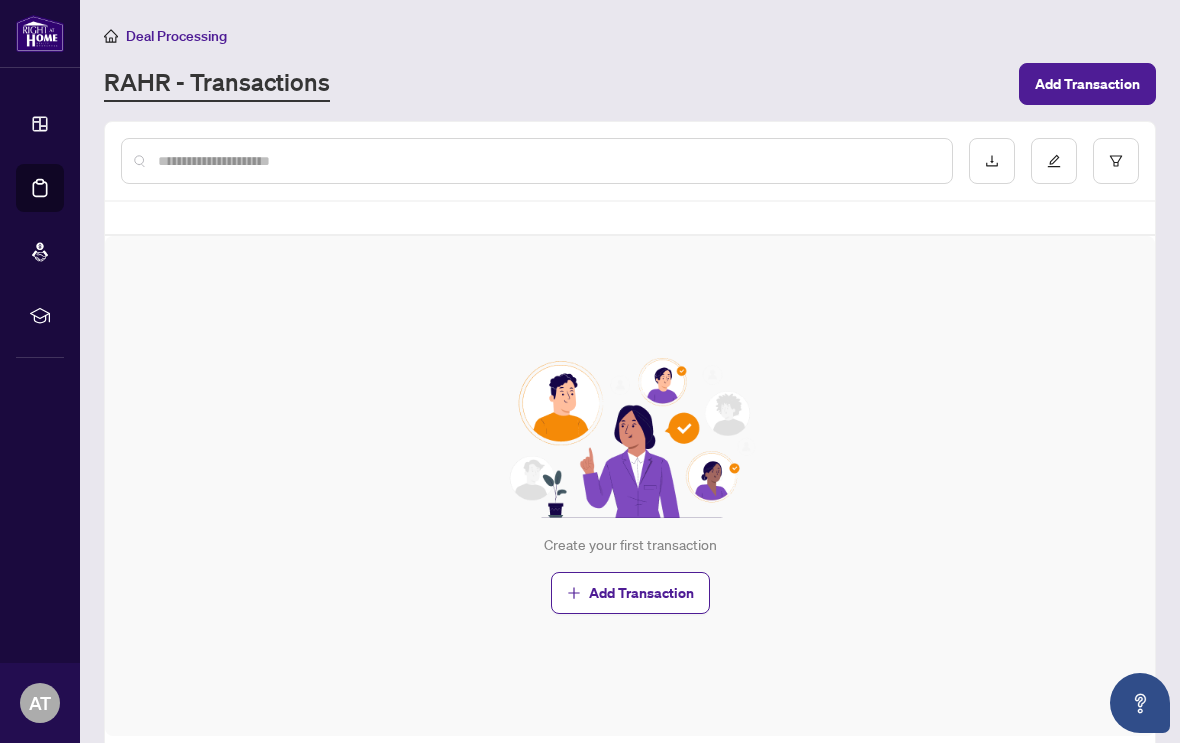 scroll, scrollTop: 1, scrollLeft: 0, axis: vertical 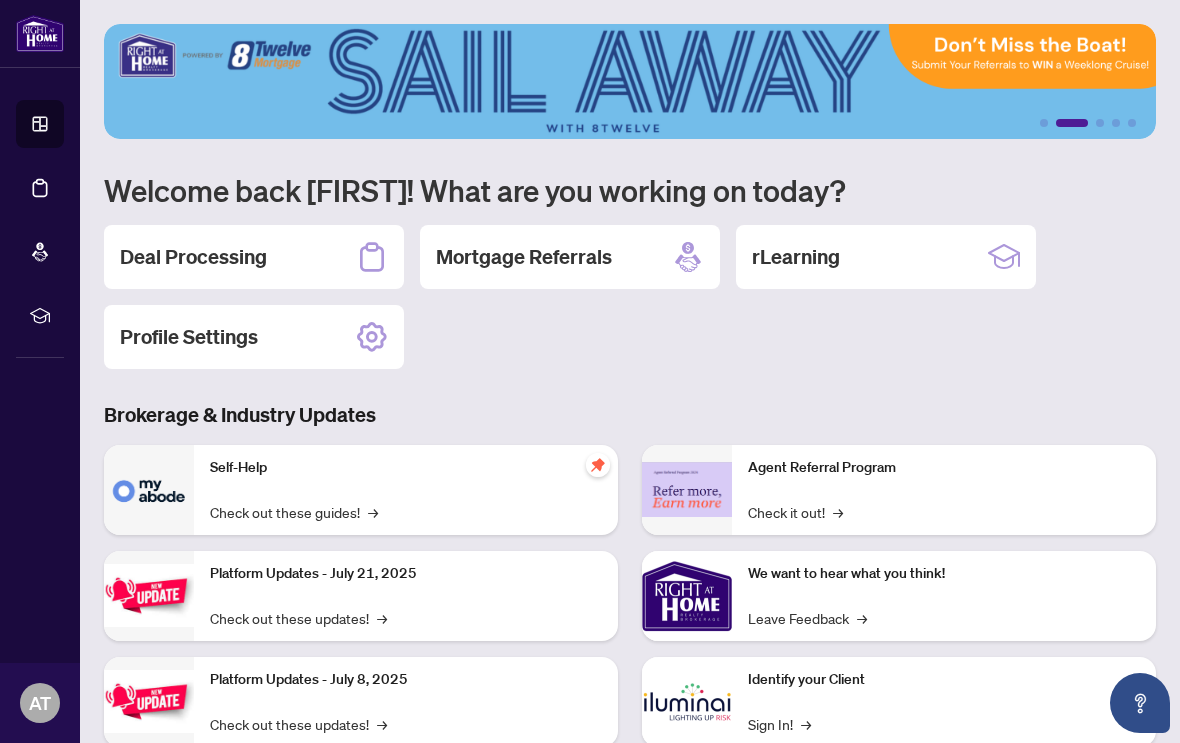 click 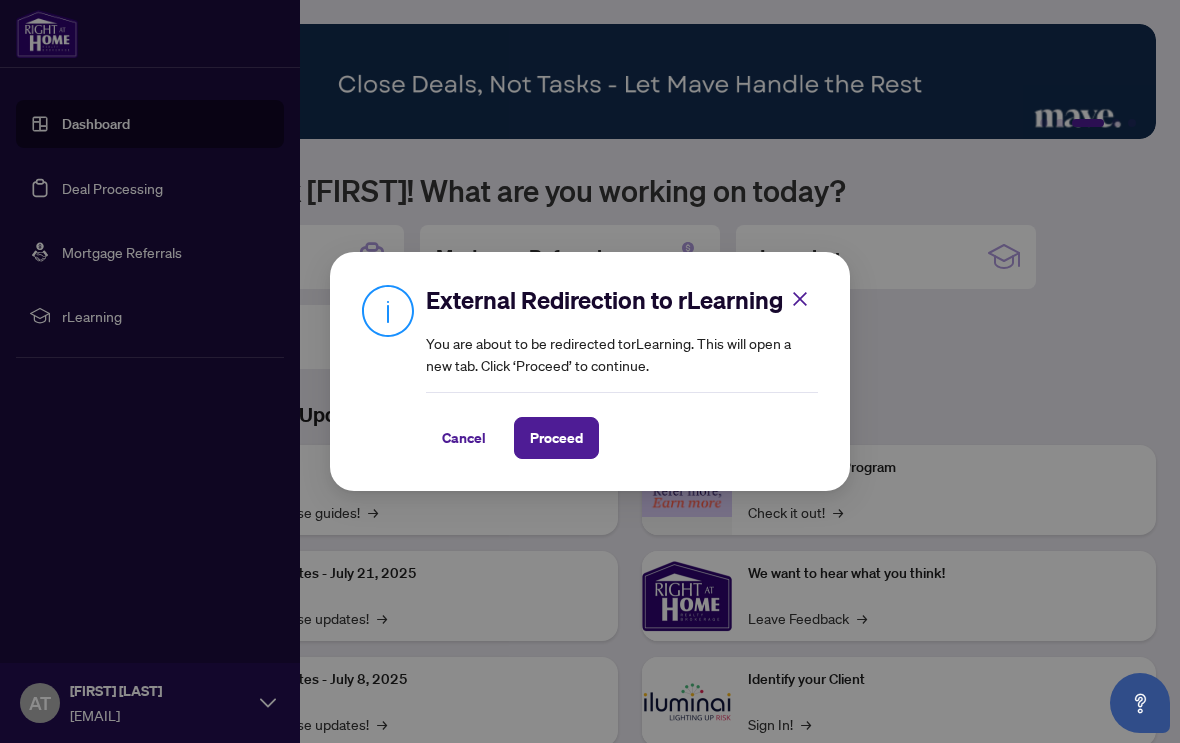 click on "External Redirection to rLearning You are about to be redirected to  rLearning . This will open a new tab. Click ‘Proceed’ to continue. Cancel Proceed Cancel OK" at bounding box center (590, 371) 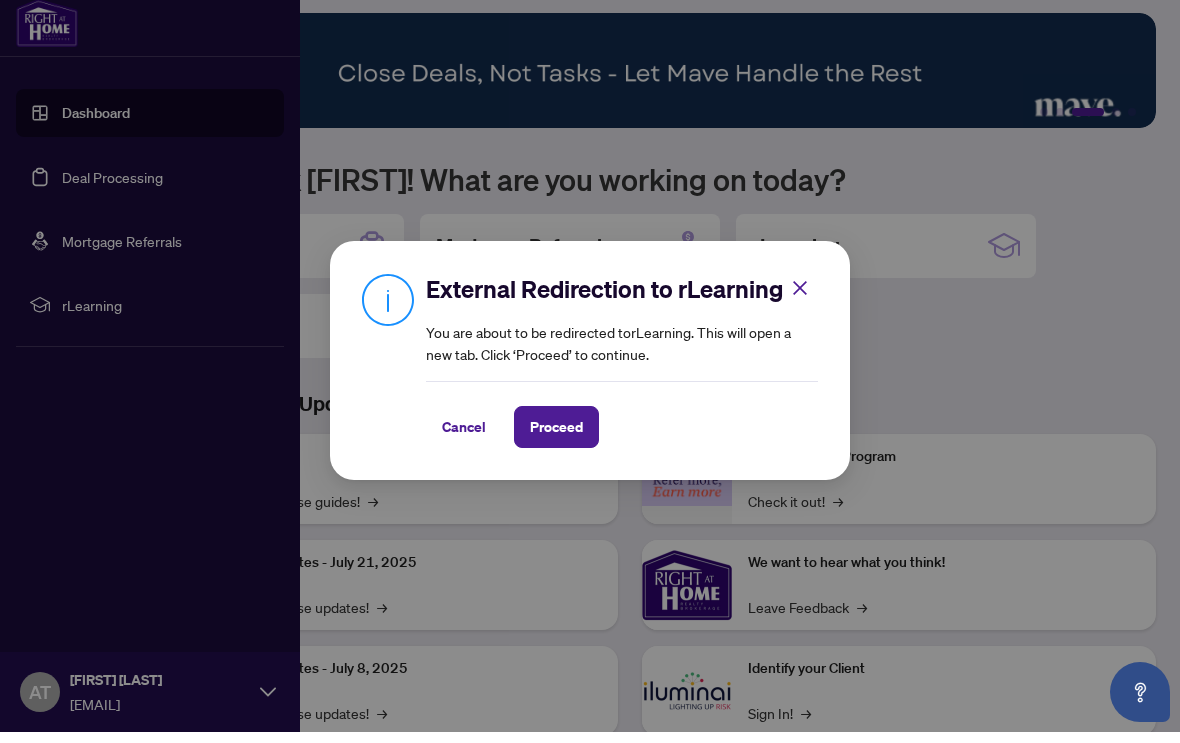scroll, scrollTop: 0, scrollLeft: 0, axis: both 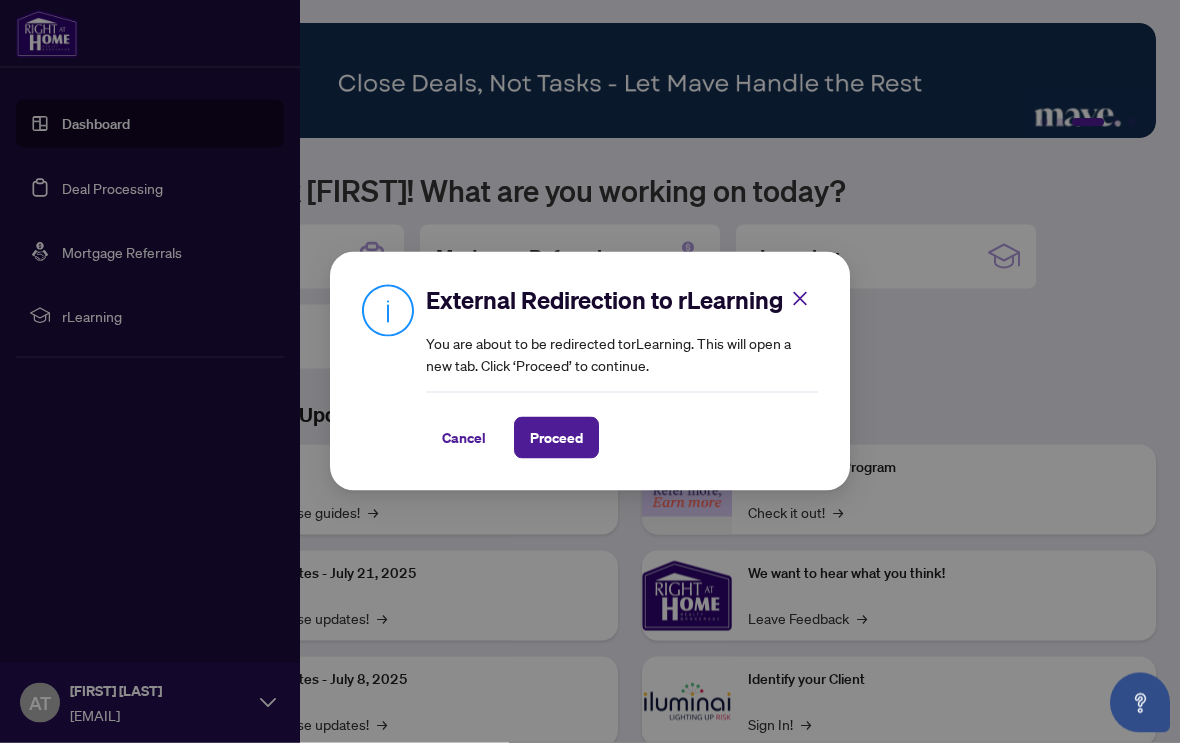 click on "External Redirection to rLearning You are about to be redirected to  rLearning . This will open a new tab. Click ‘Proceed’ to continue. Cancel Proceed Cancel OK" at bounding box center (590, 371) 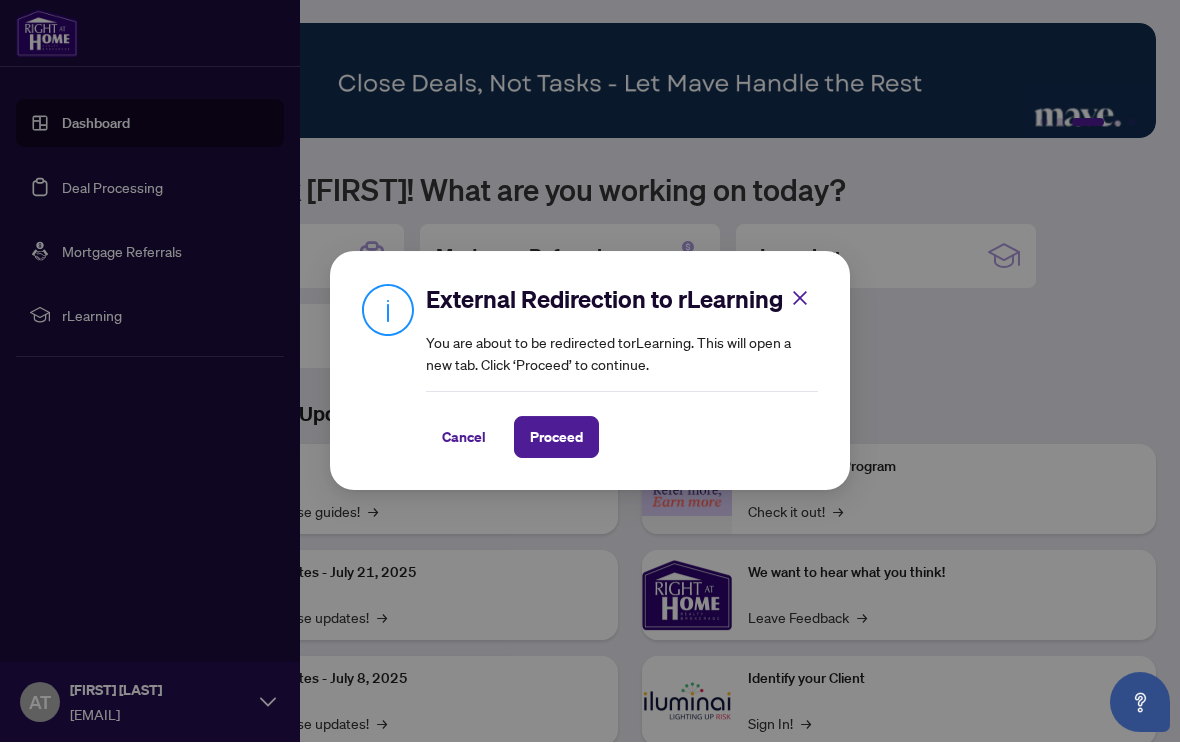 click on "Cancel" at bounding box center (464, 438) 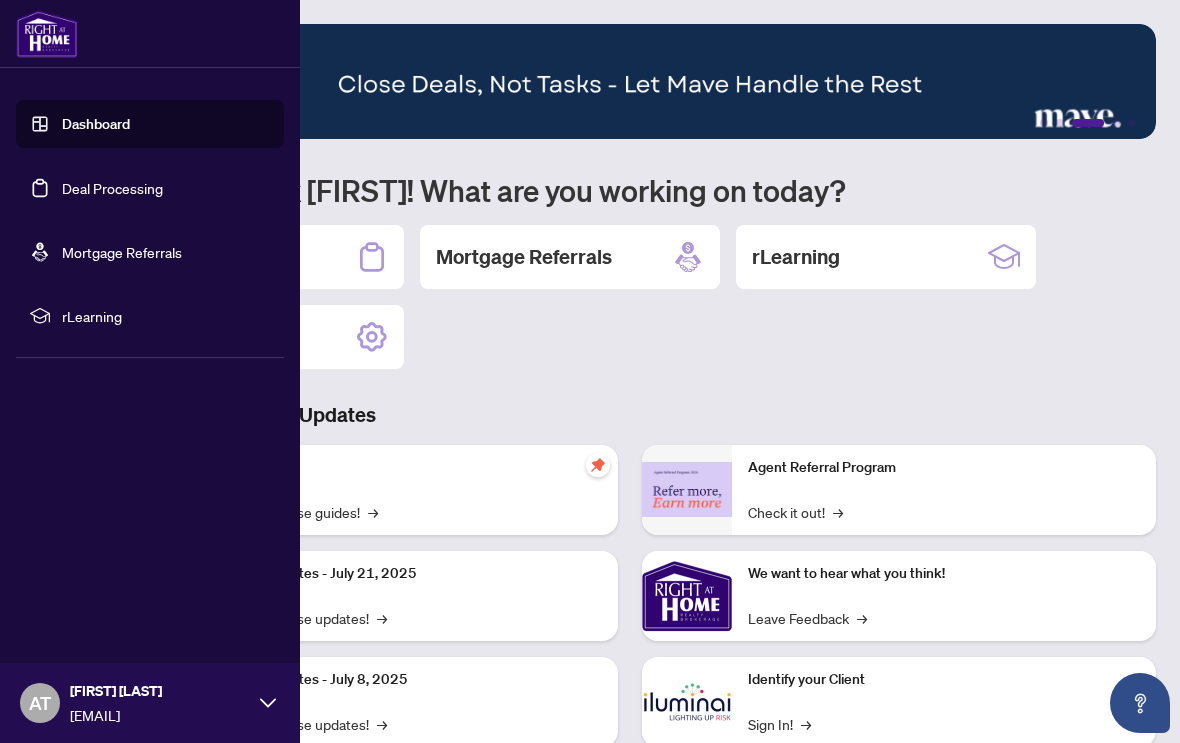 click on "AT" at bounding box center [40, 703] 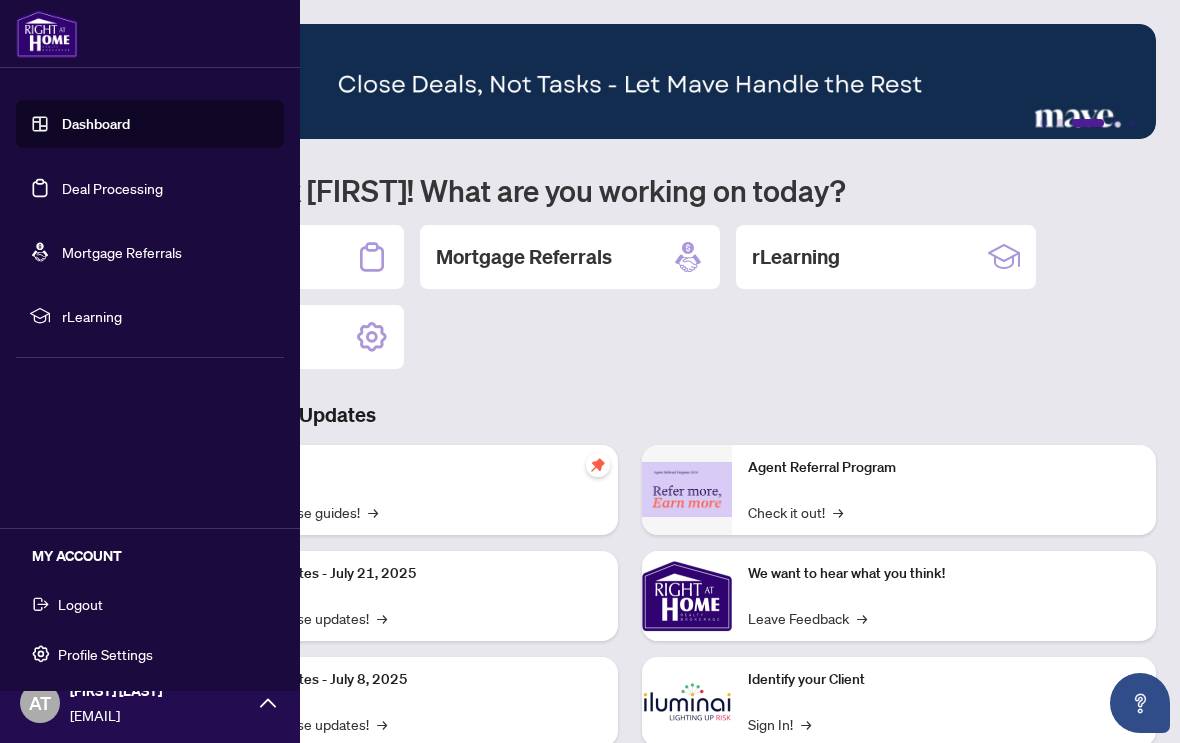 click on "Logout" at bounding box center [150, 604] 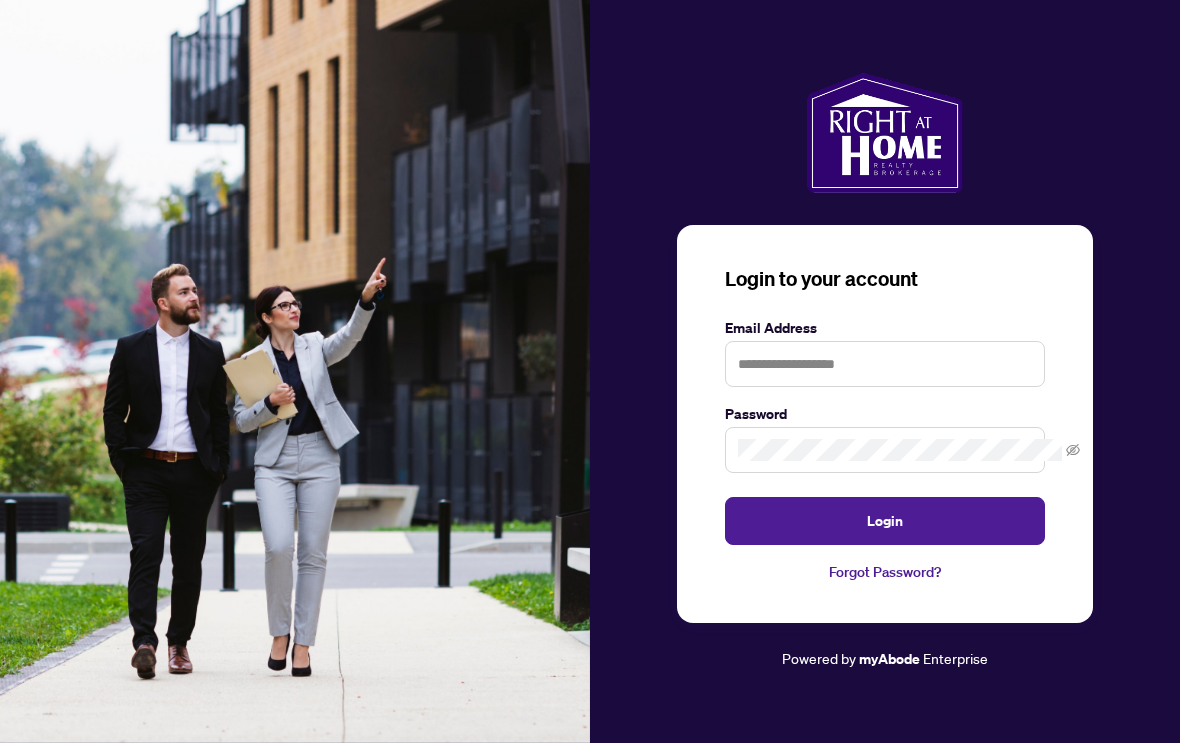 scroll, scrollTop: 33, scrollLeft: 0, axis: vertical 